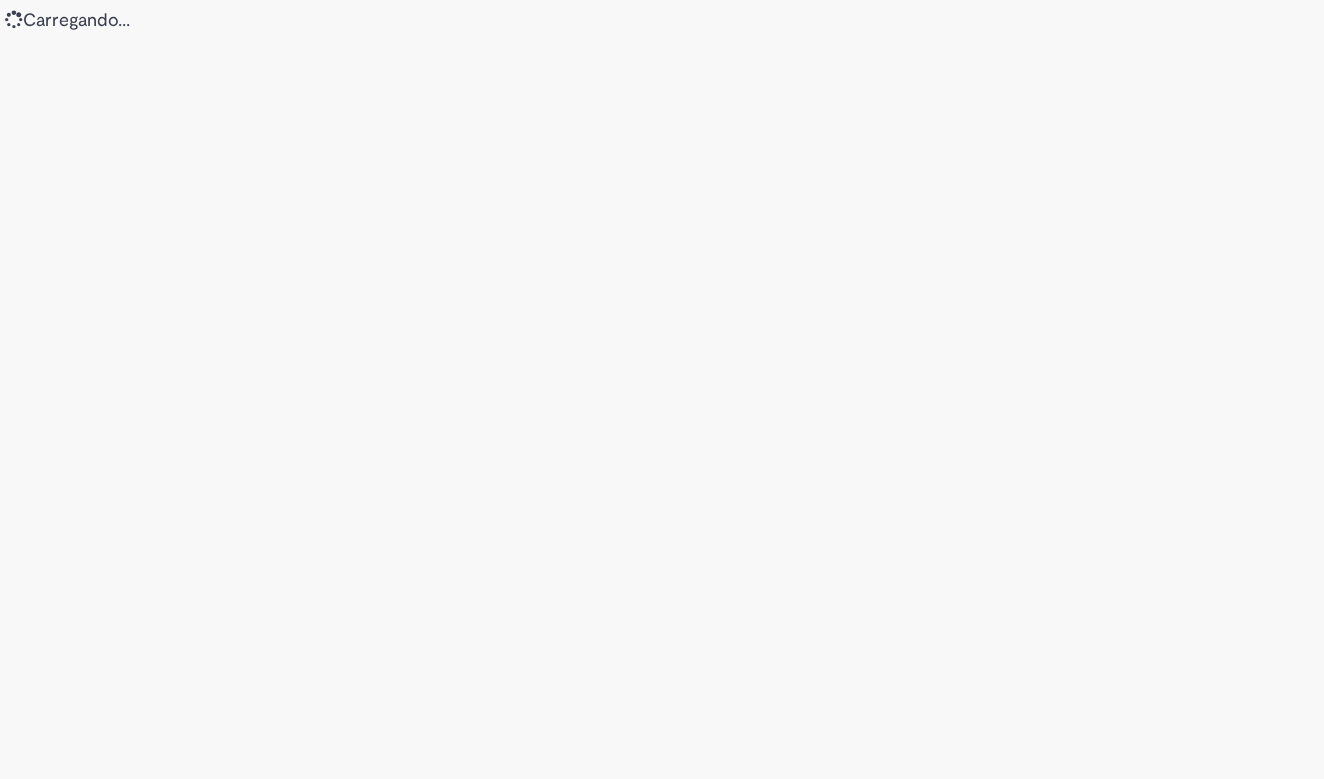 scroll, scrollTop: 0, scrollLeft: 0, axis: both 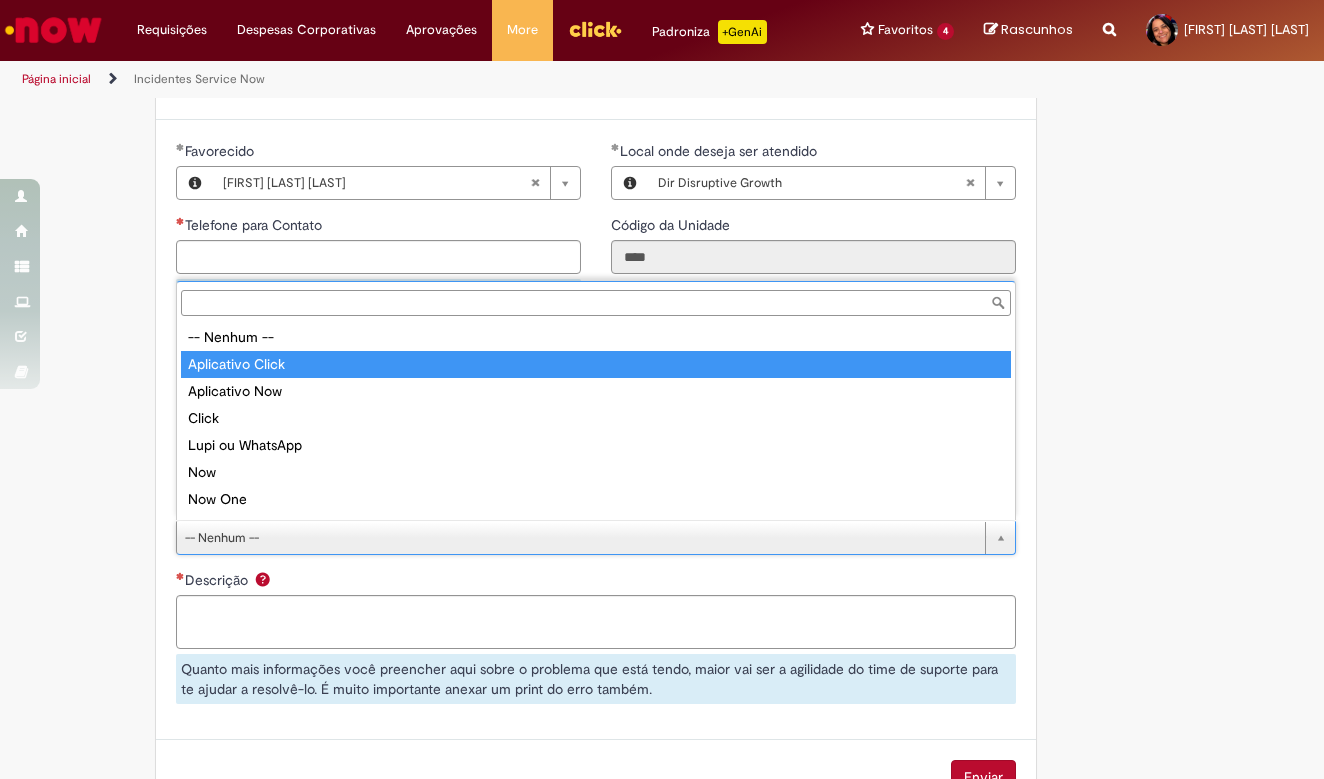 type on "**********" 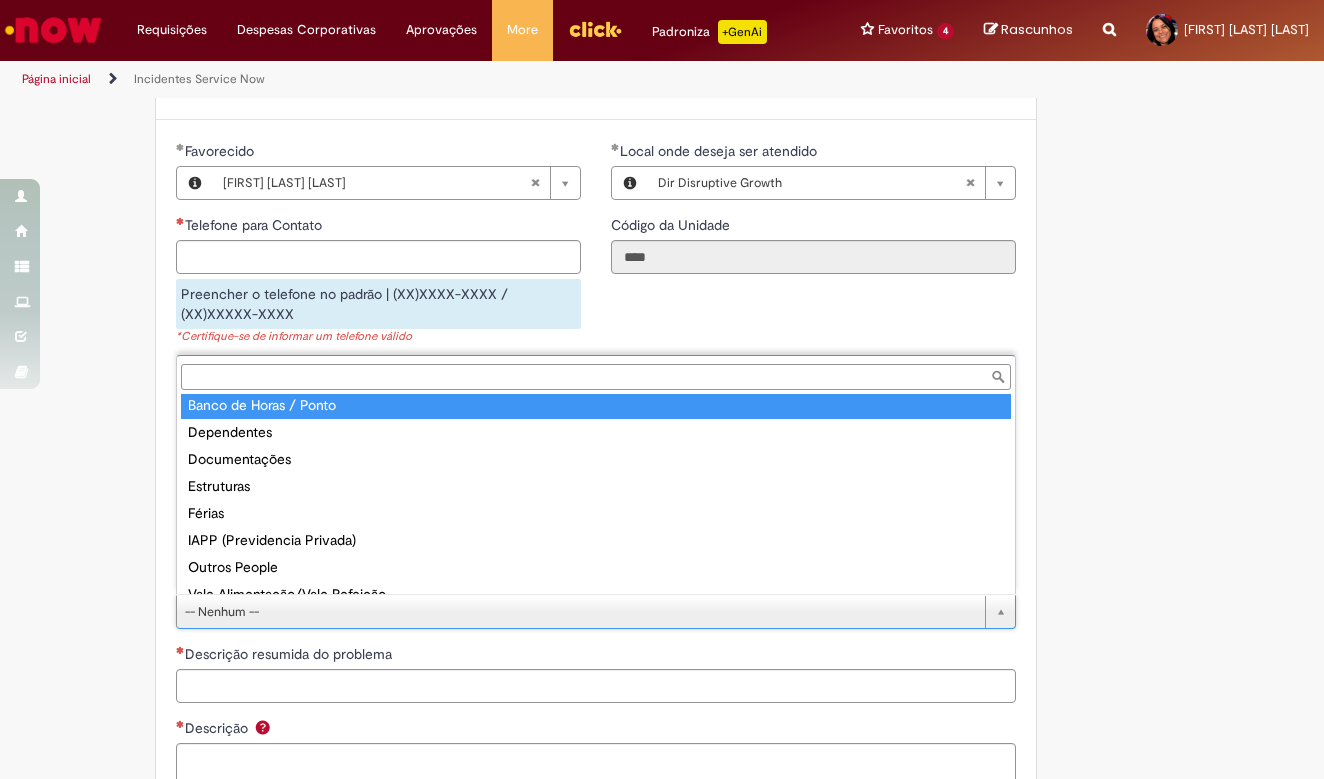 scroll, scrollTop: 132, scrollLeft: 0, axis: vertical 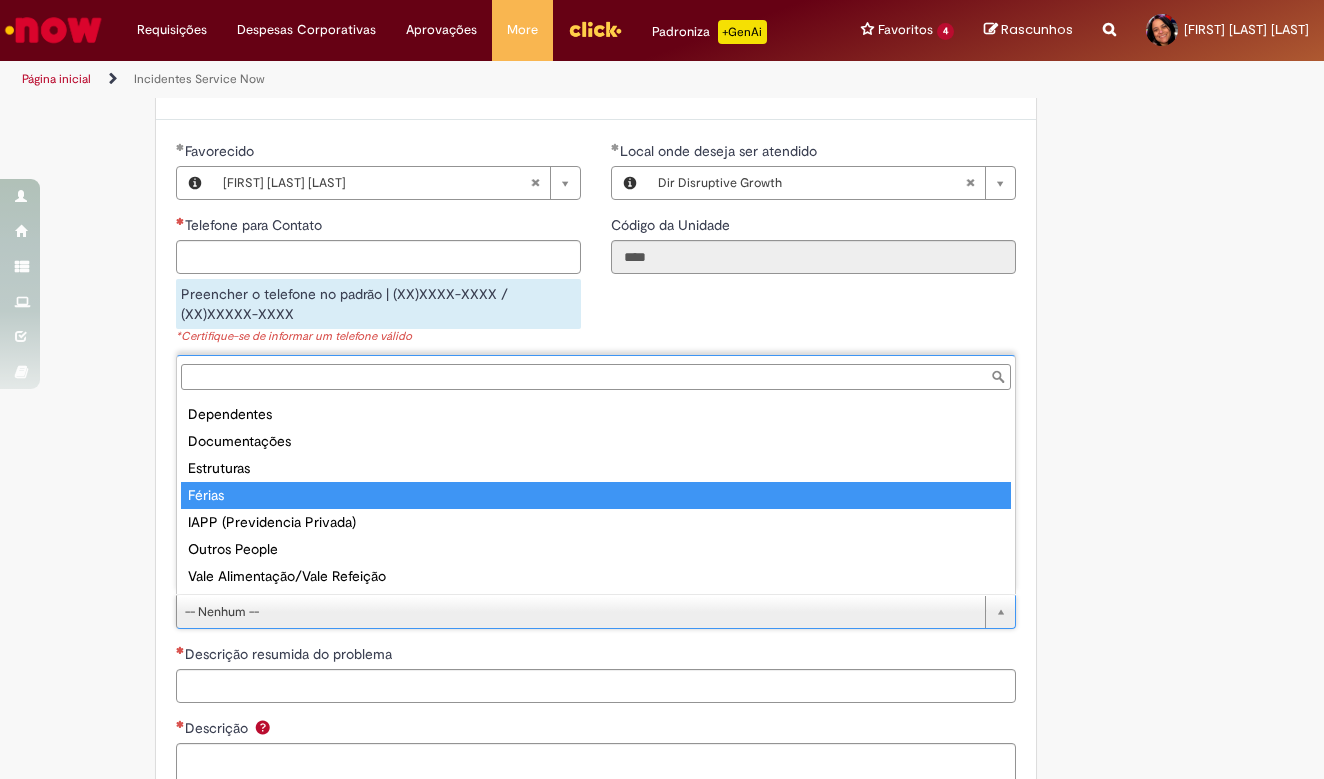 type on "******" 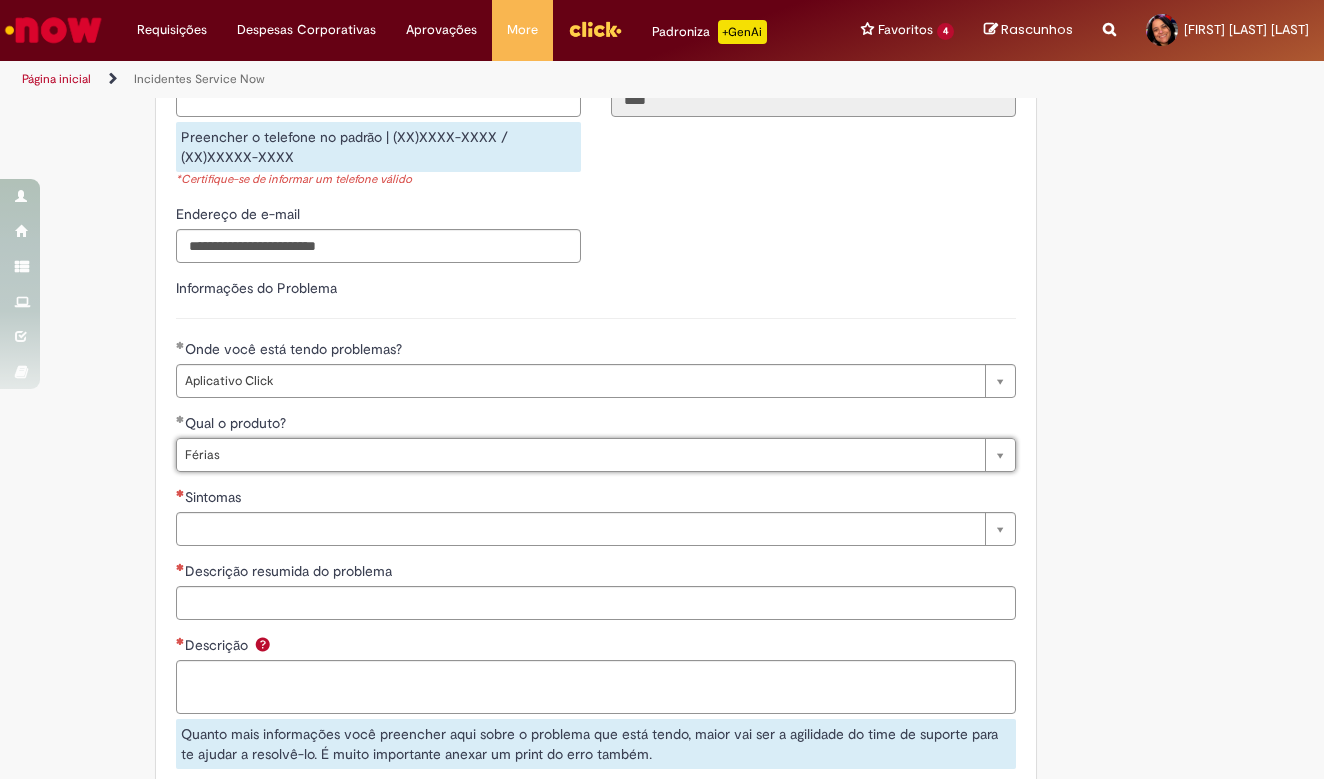 scroll, scrollTop: 836, scrollLeft: 0, axis: vertical 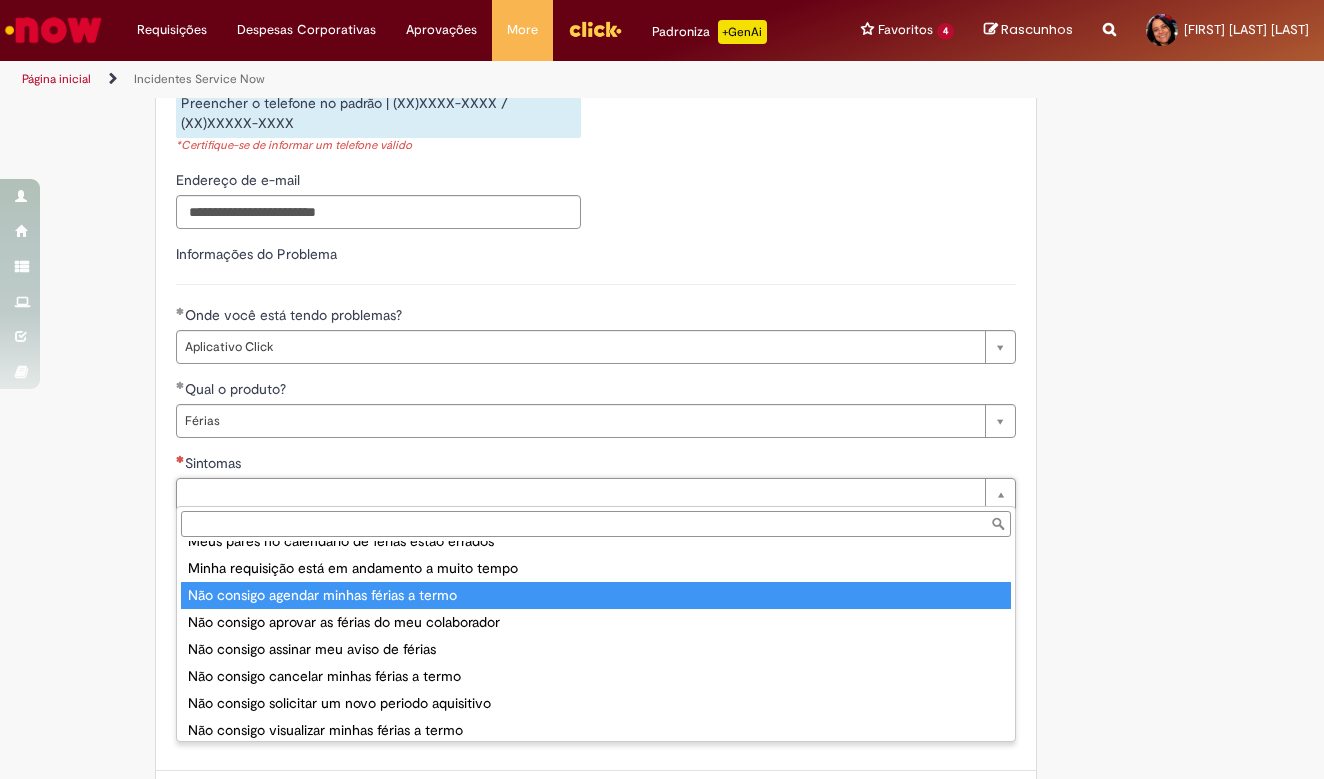 type on "**********" 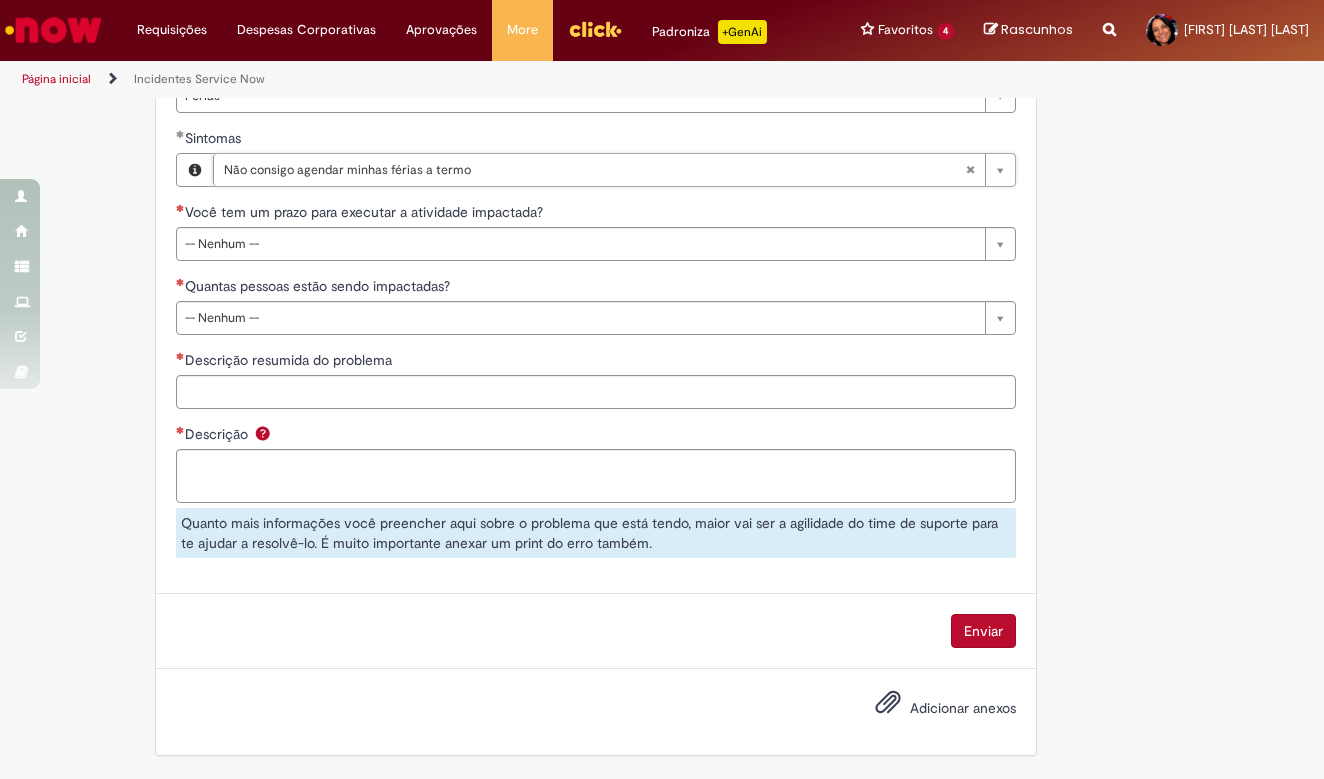 scroll, scrollTop: 1158, scrollLeft: 0, axis: vertical 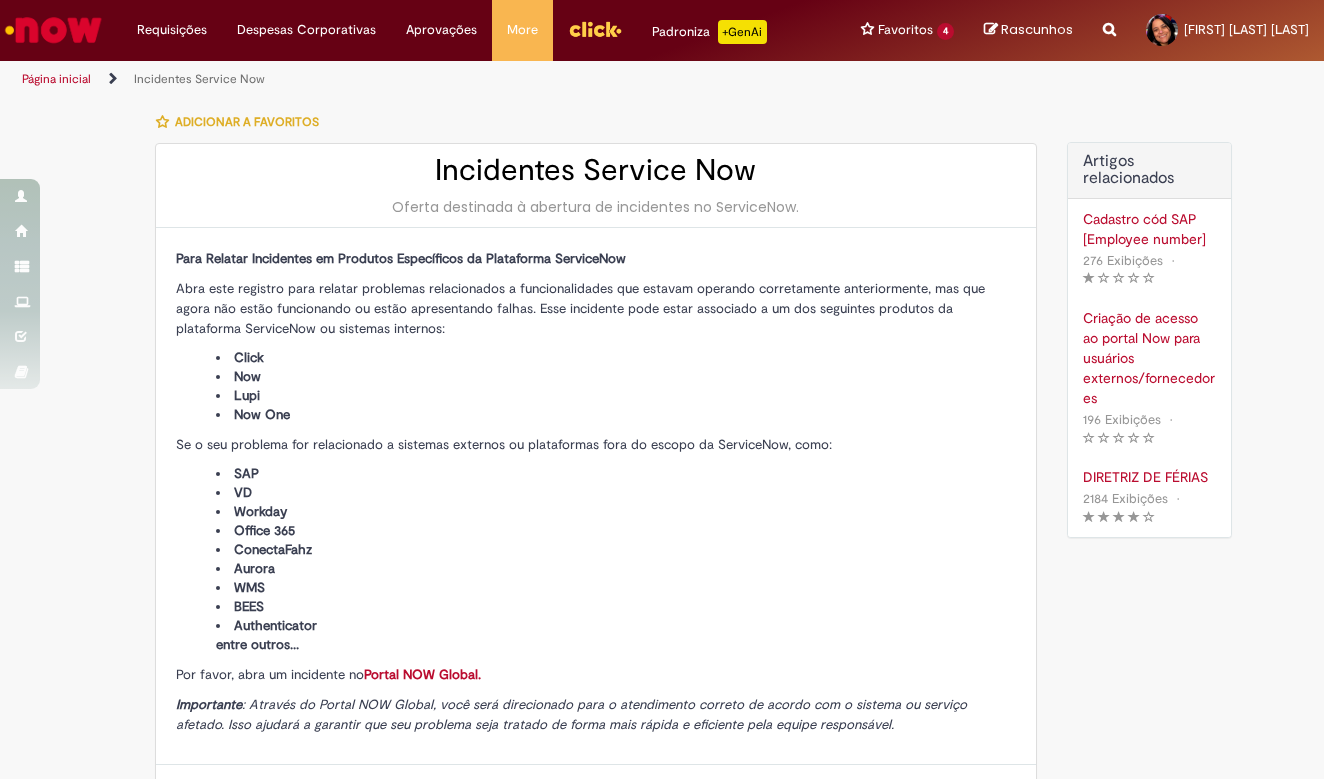 click on "DIRETRIZ DE FÉRIAS" at bounding box center (1149, 477) 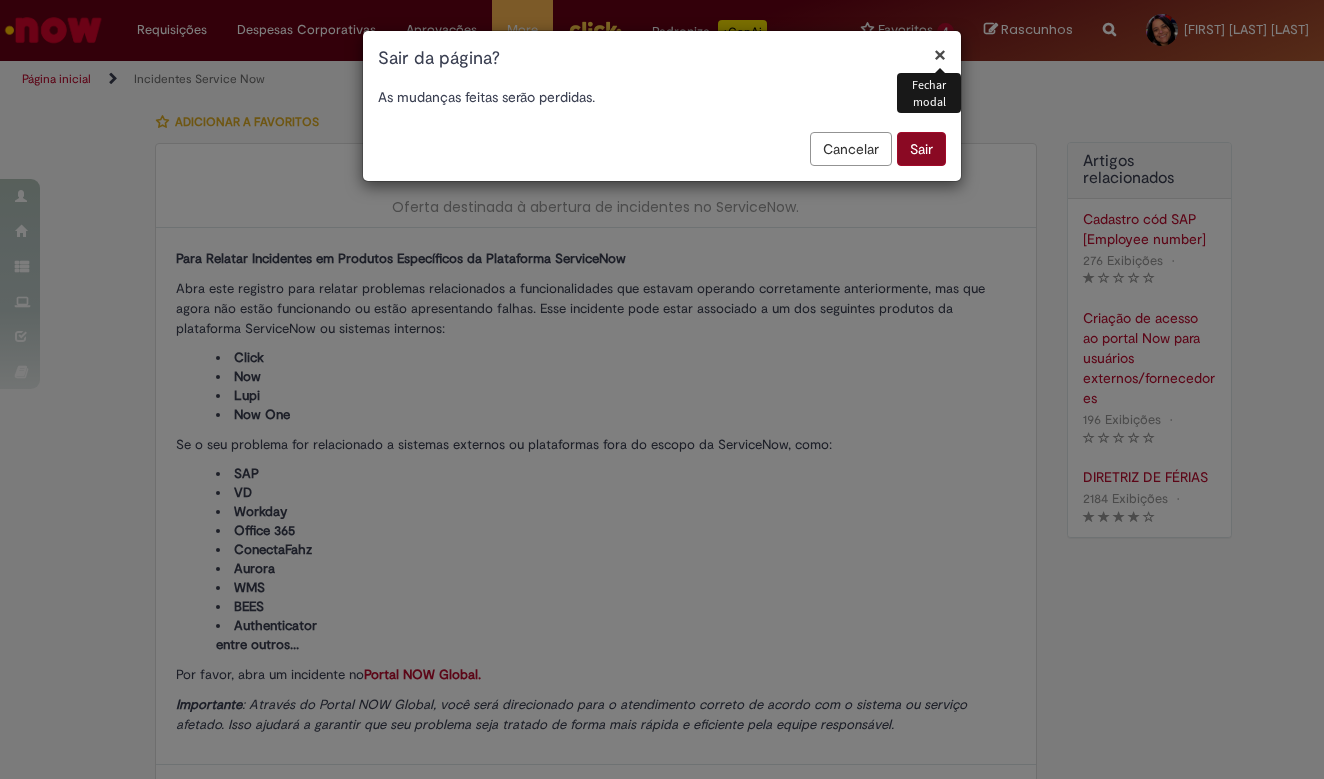 click on "Sair" at bounding box center [921, 149] 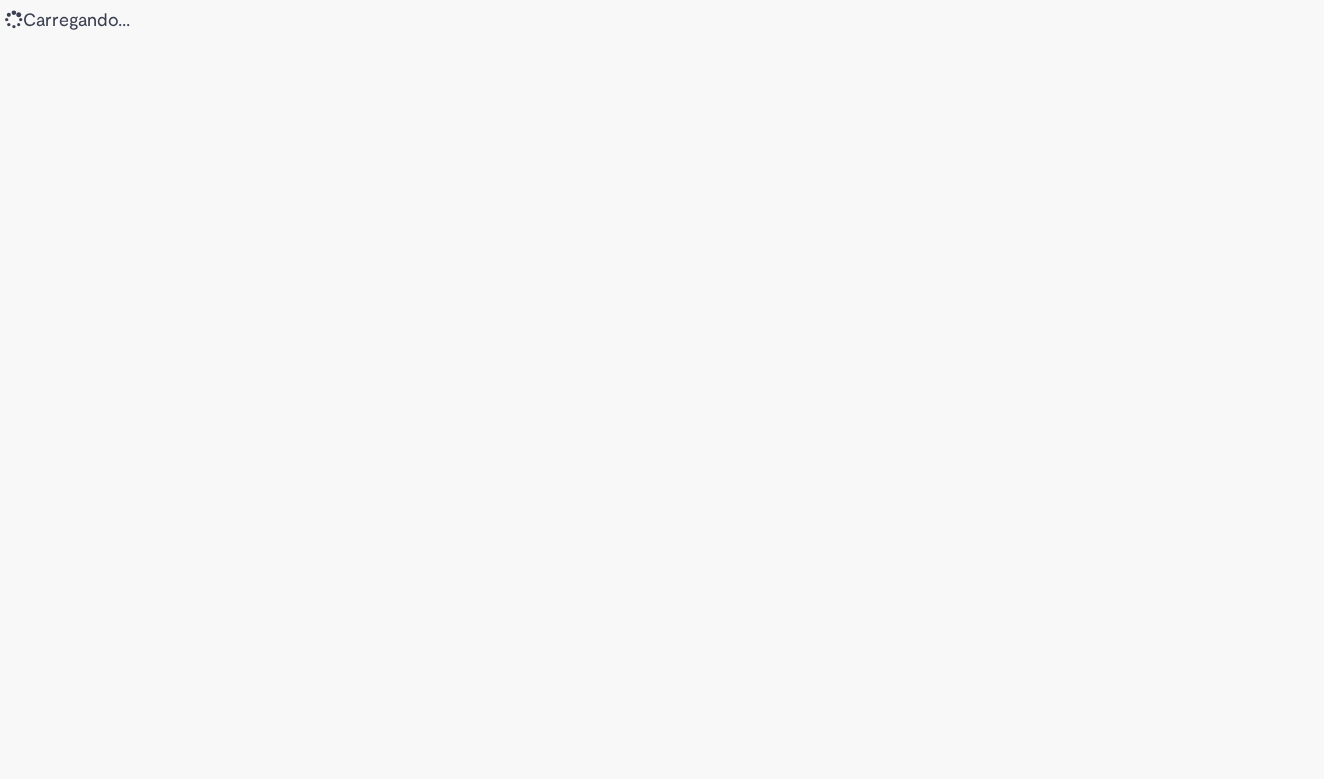 scroll, scrollTop: 0, scrollLeft: 0, axis: both 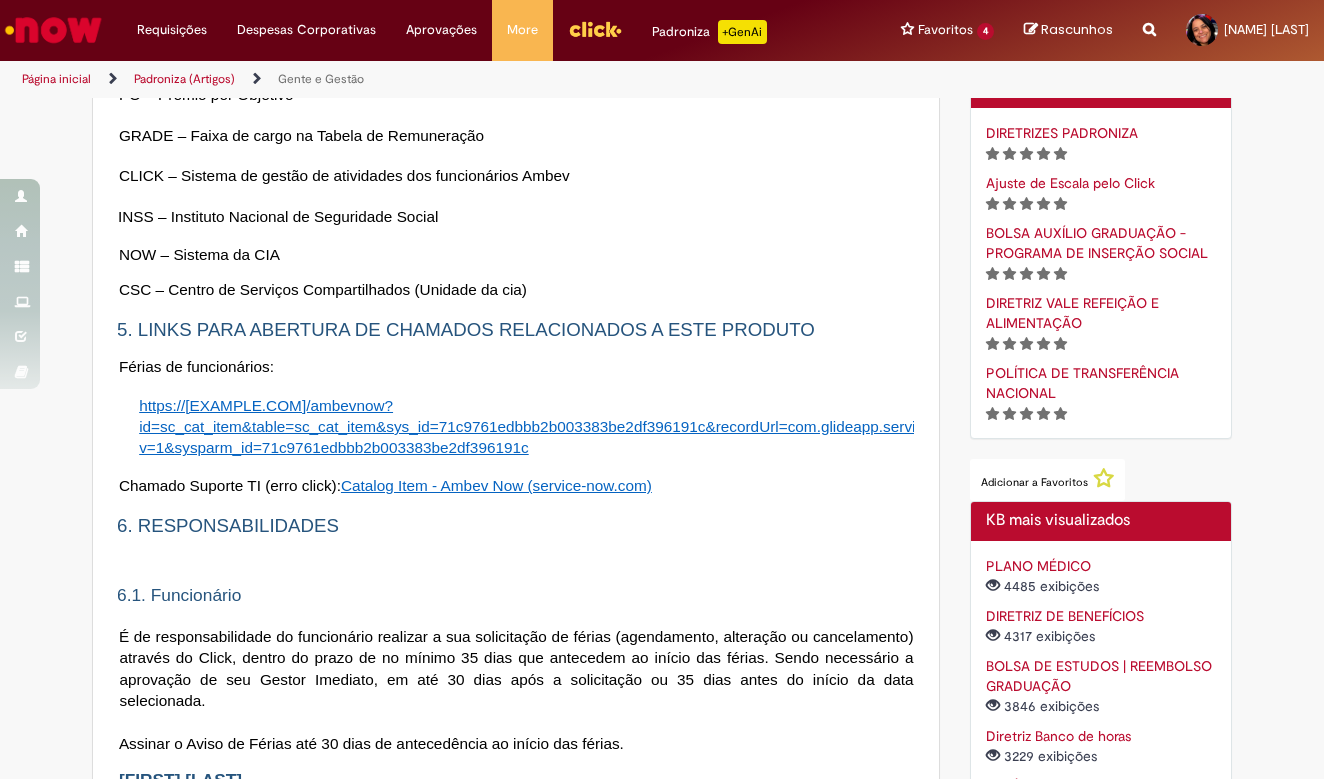 click on "https://[EXAMPLE.COM]/ambevnow?id=sc_cat_item&table=sc_cat_item&sys_id=71c9761edbbb2b003383be2df396191c&recordUrl=com.glideapp.servicecatalog_cat_item_view.do?v=1&sysparm_id=71c9761edbbb2b003383be2df396191c" at bounding box center [627, 427] 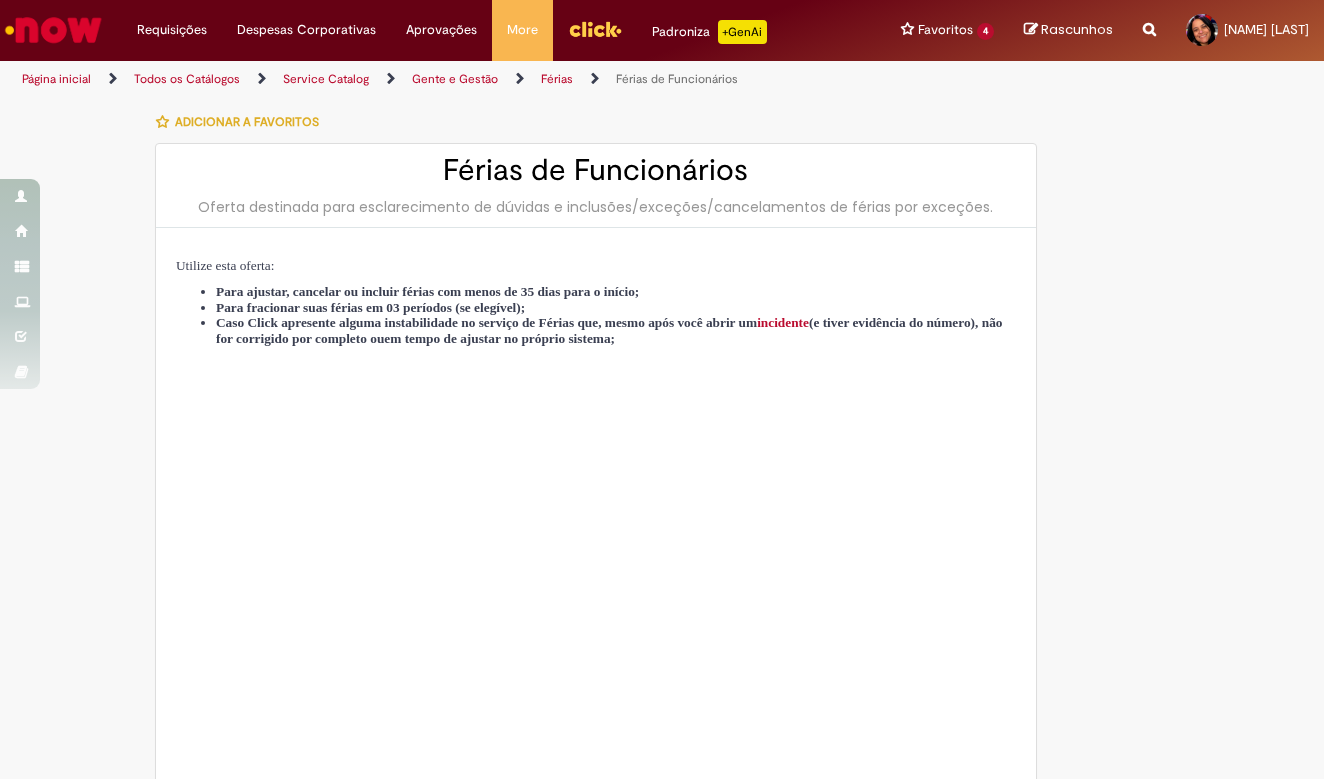 type on "**********" 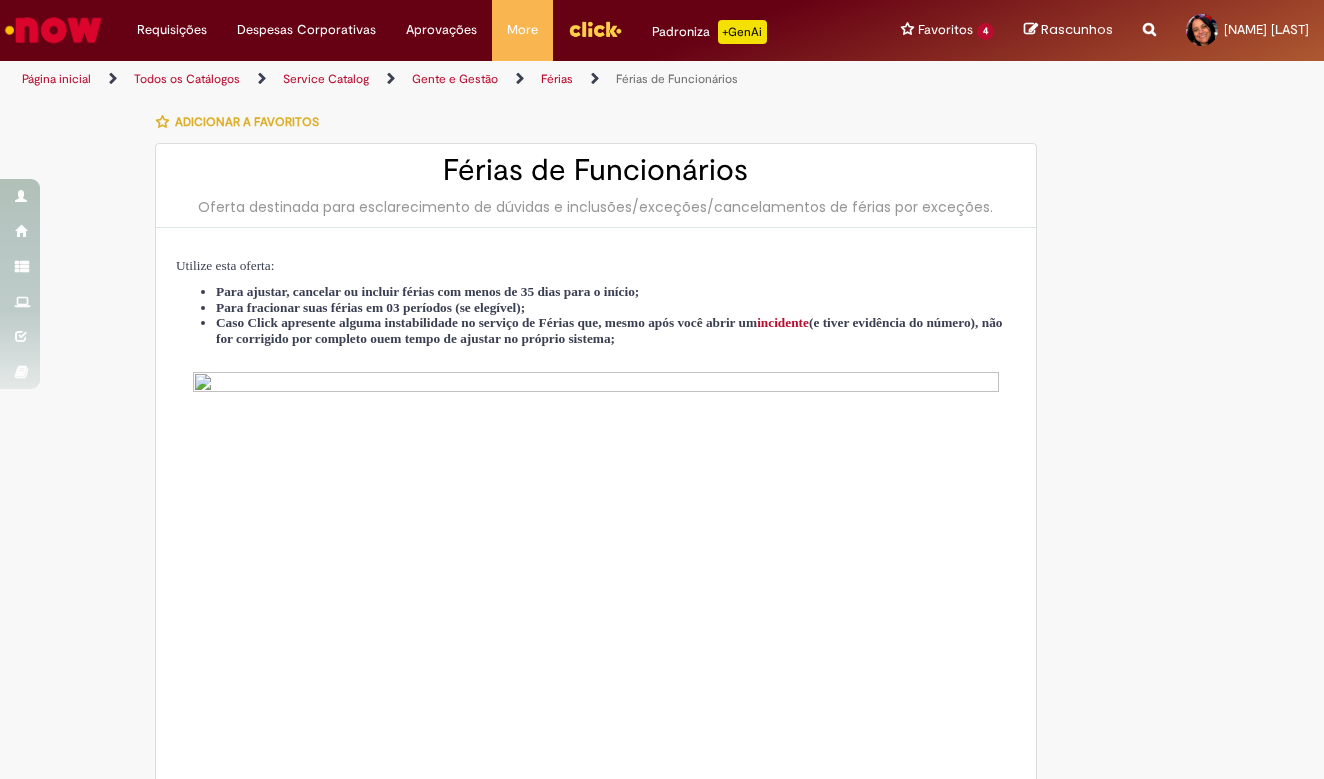 type on "**********" 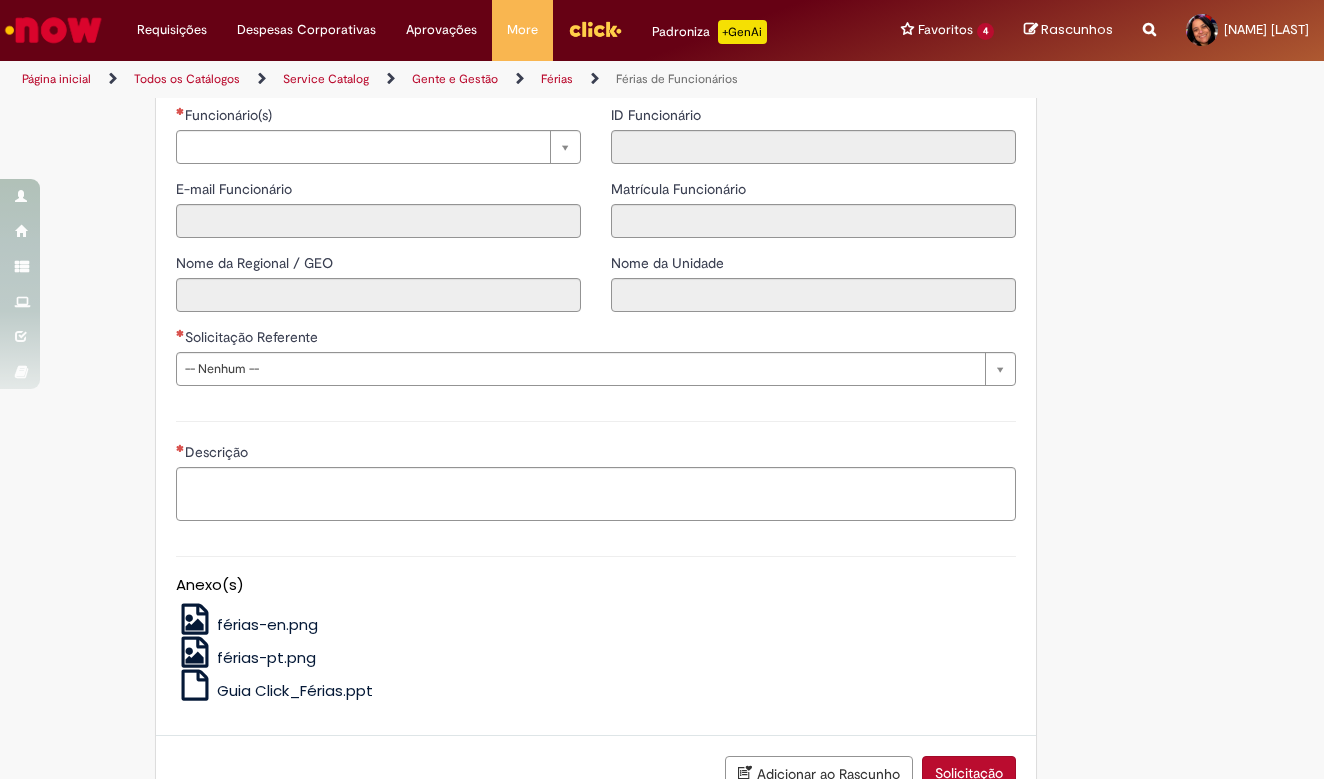 scroll, scrollTop: 1469, scrollLeft: 0, axis: vertical 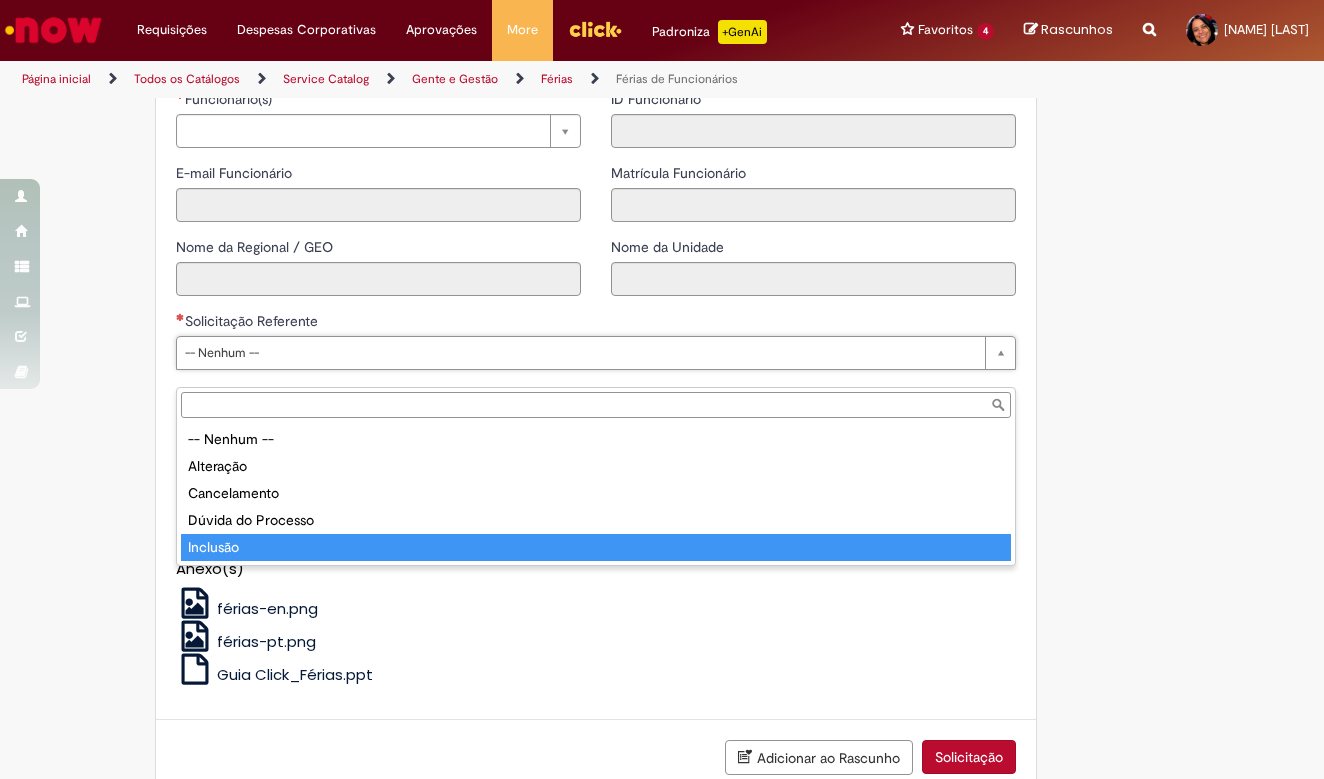 type on "********" 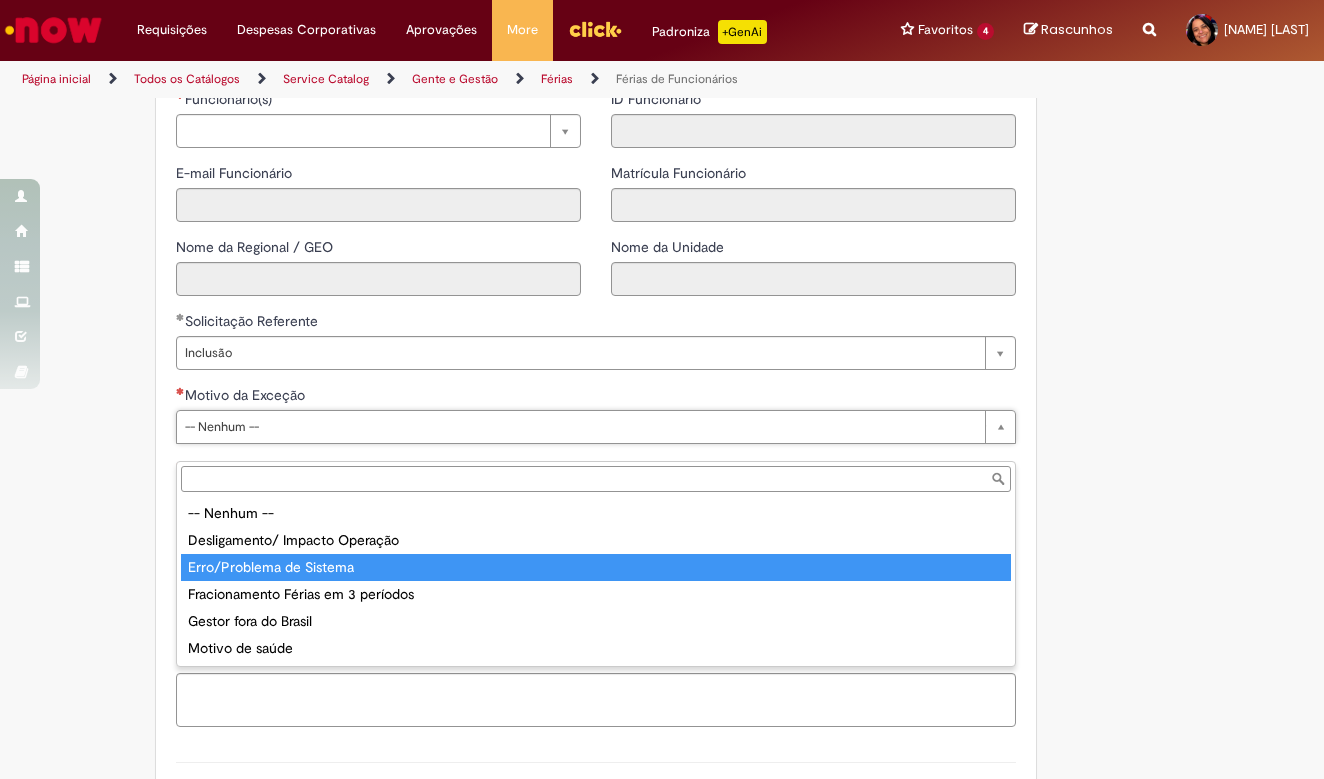 scroll, scrollTop: 0, scrollLeft: 0, axis: both 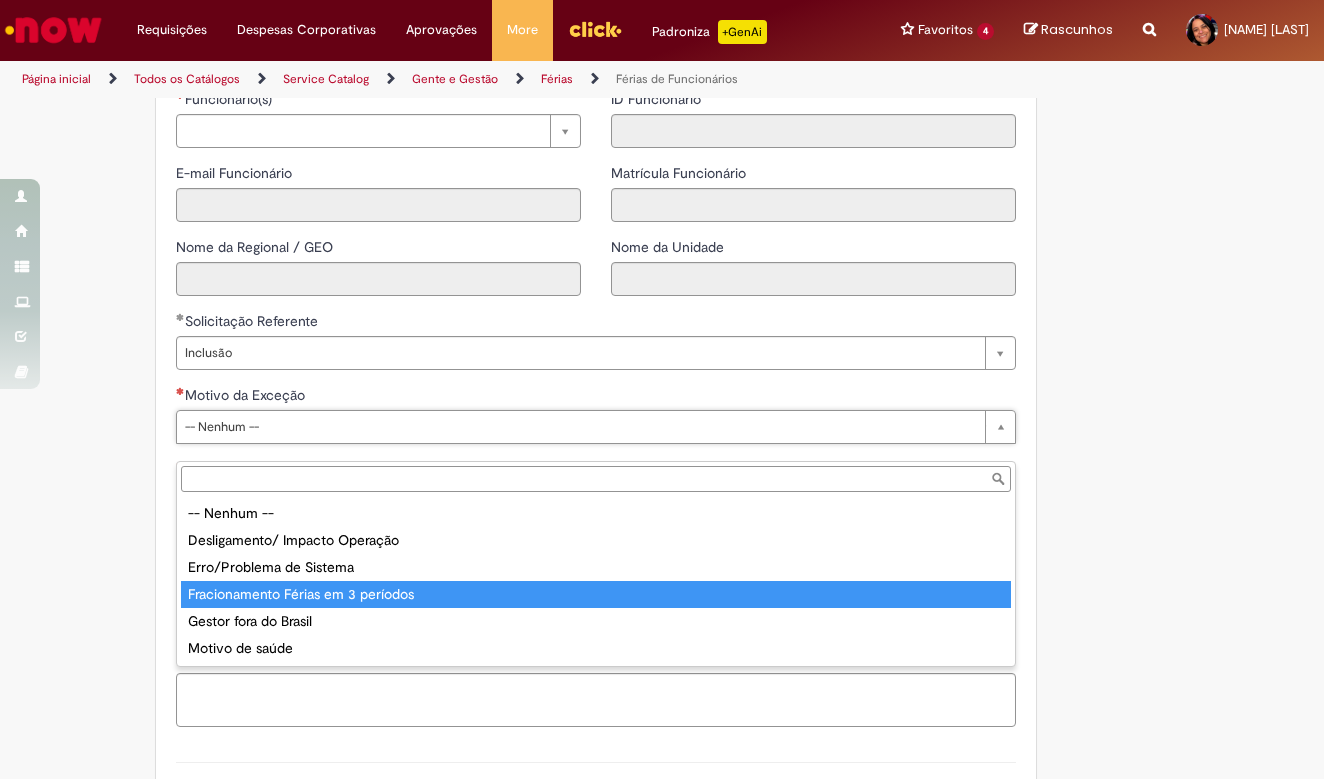 type on "**********" 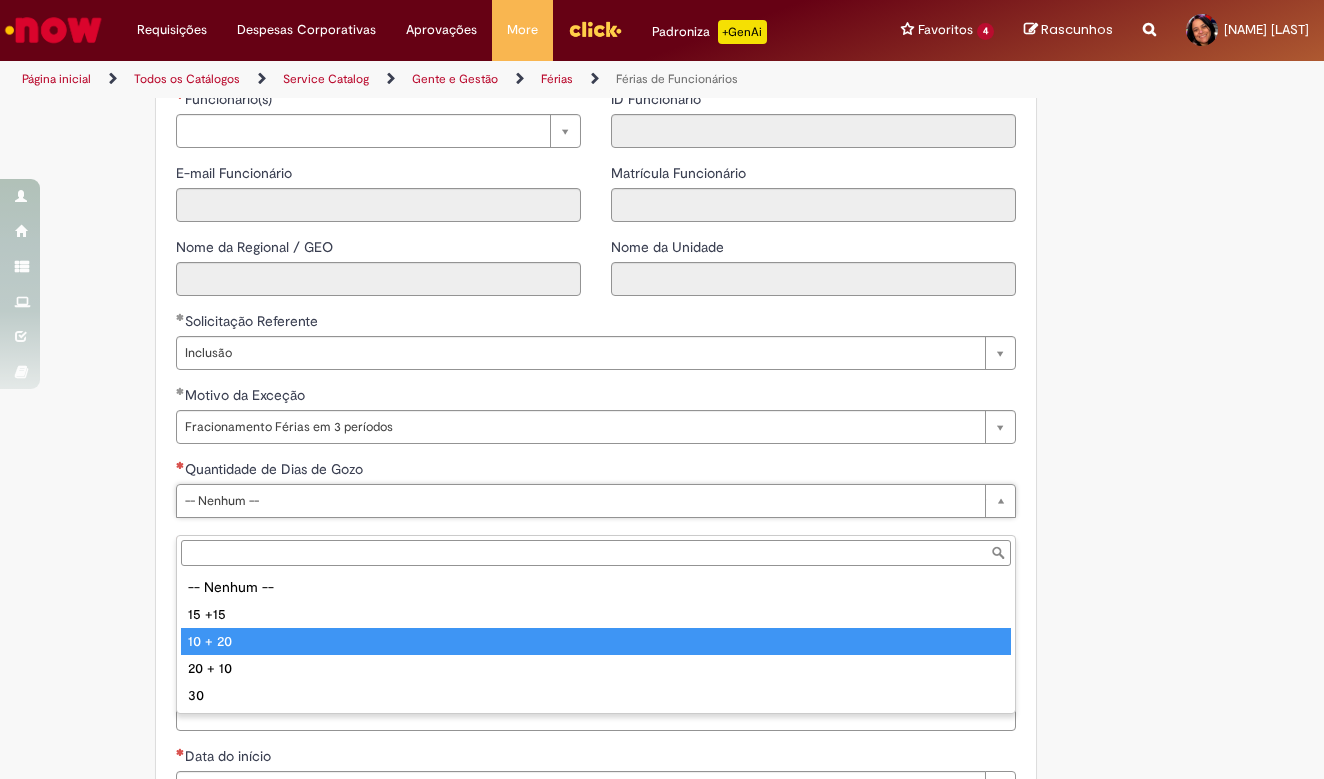 type on "*******" 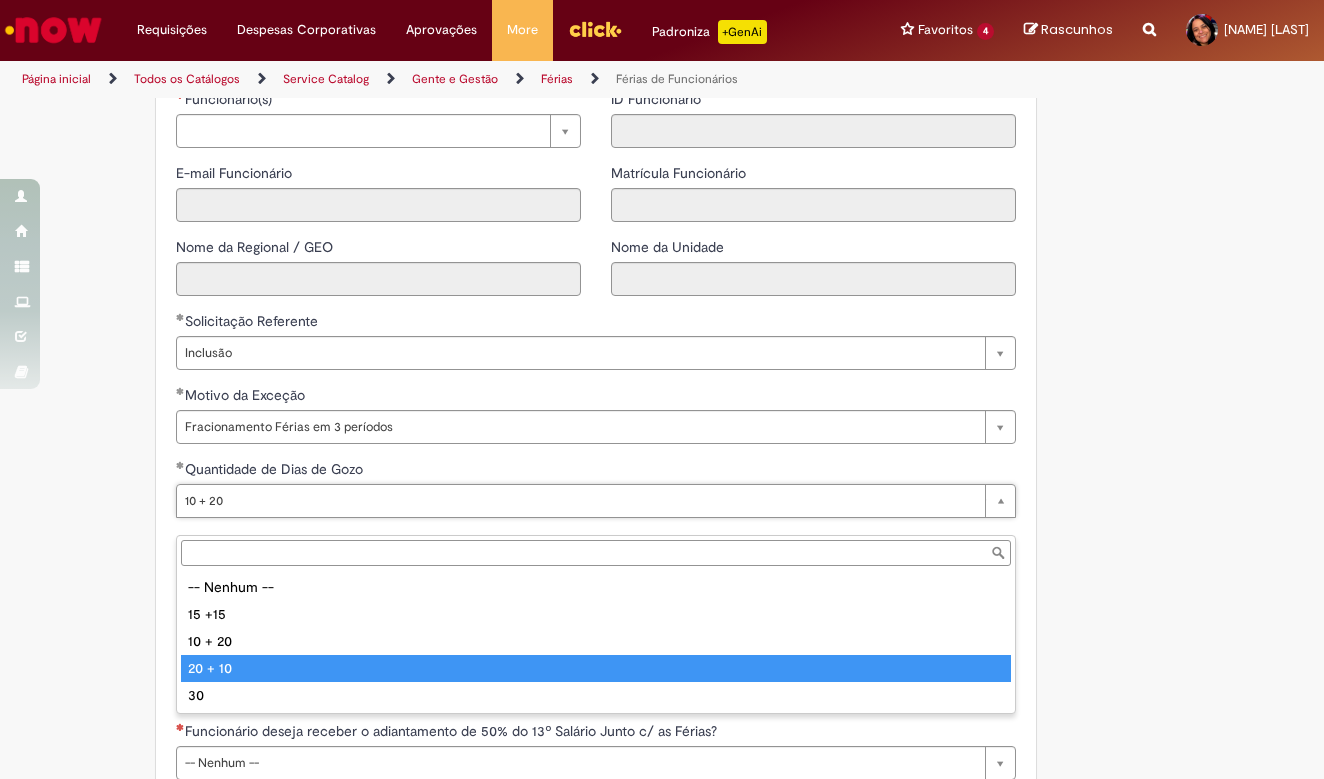 type on "*******" 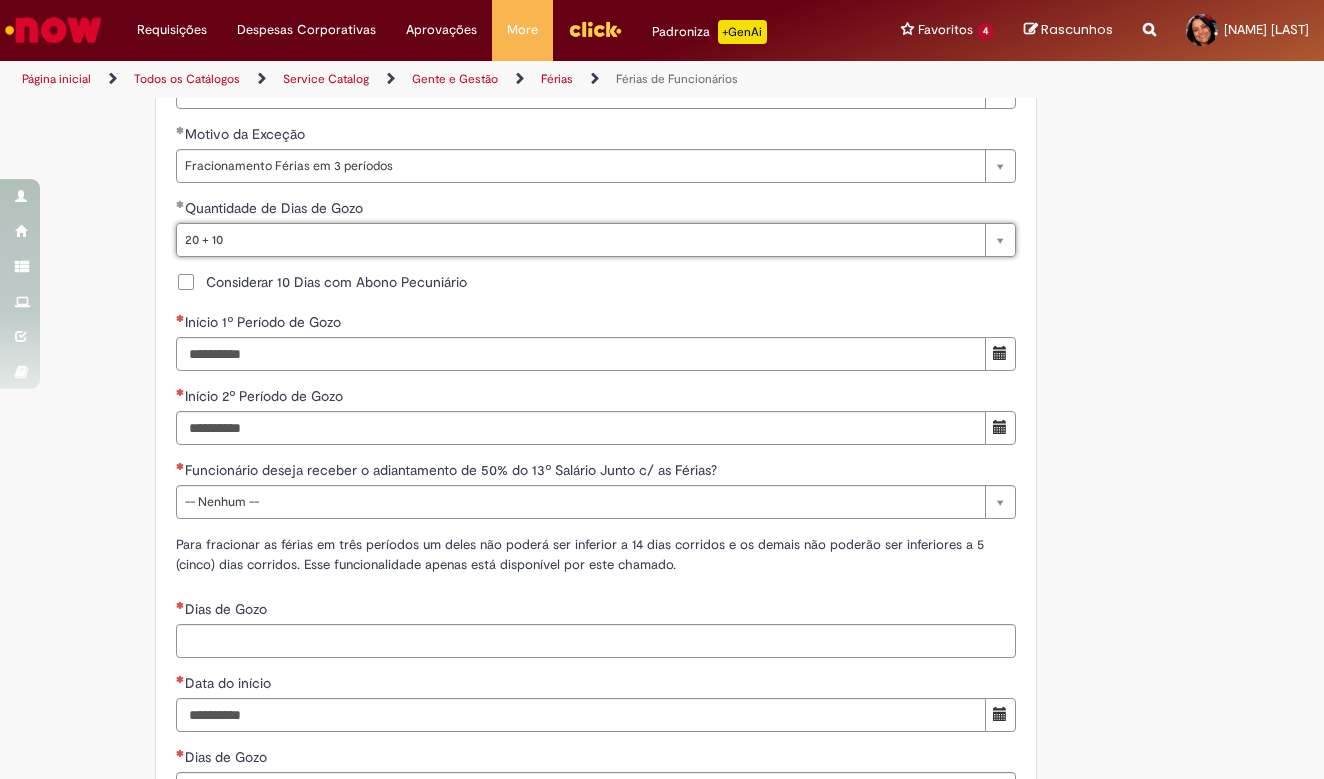 scroll, scrollTop: 1739, scrollLeft: 0, axis: vertical 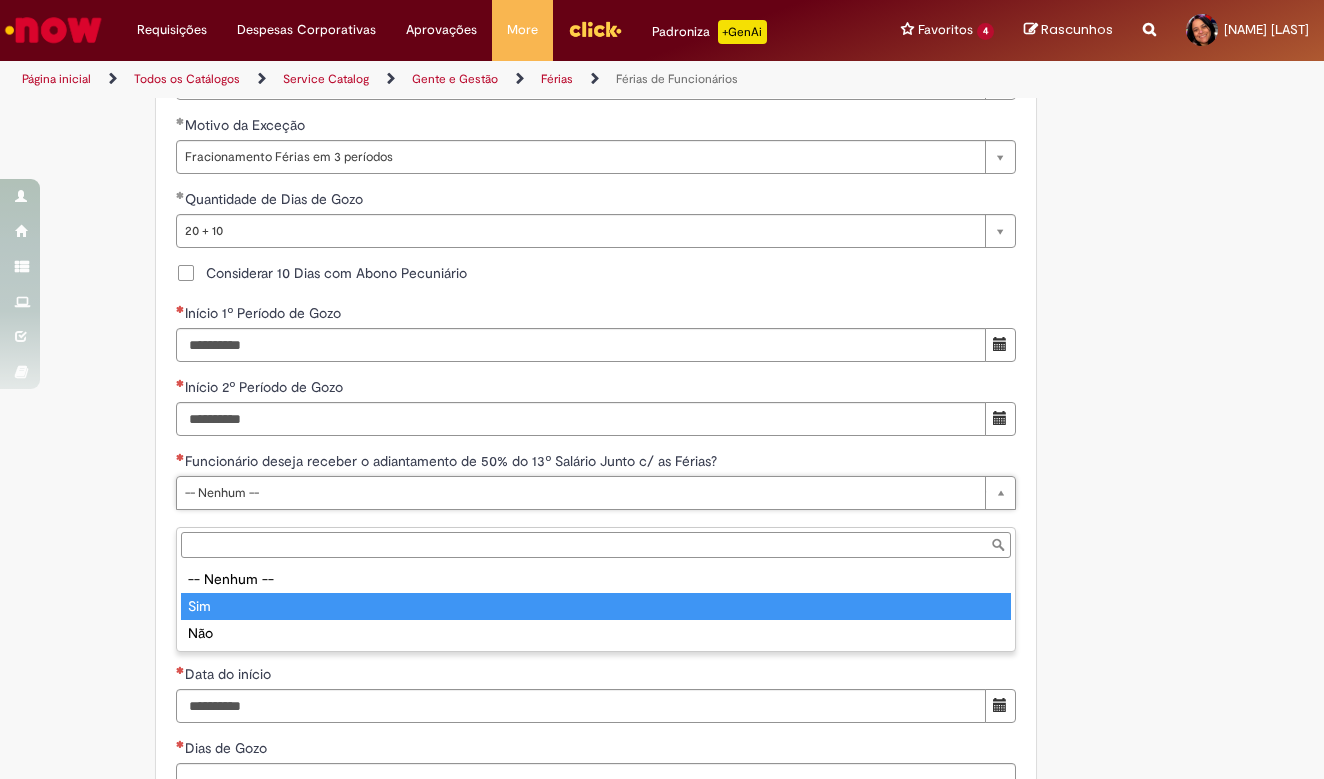 type on "***" 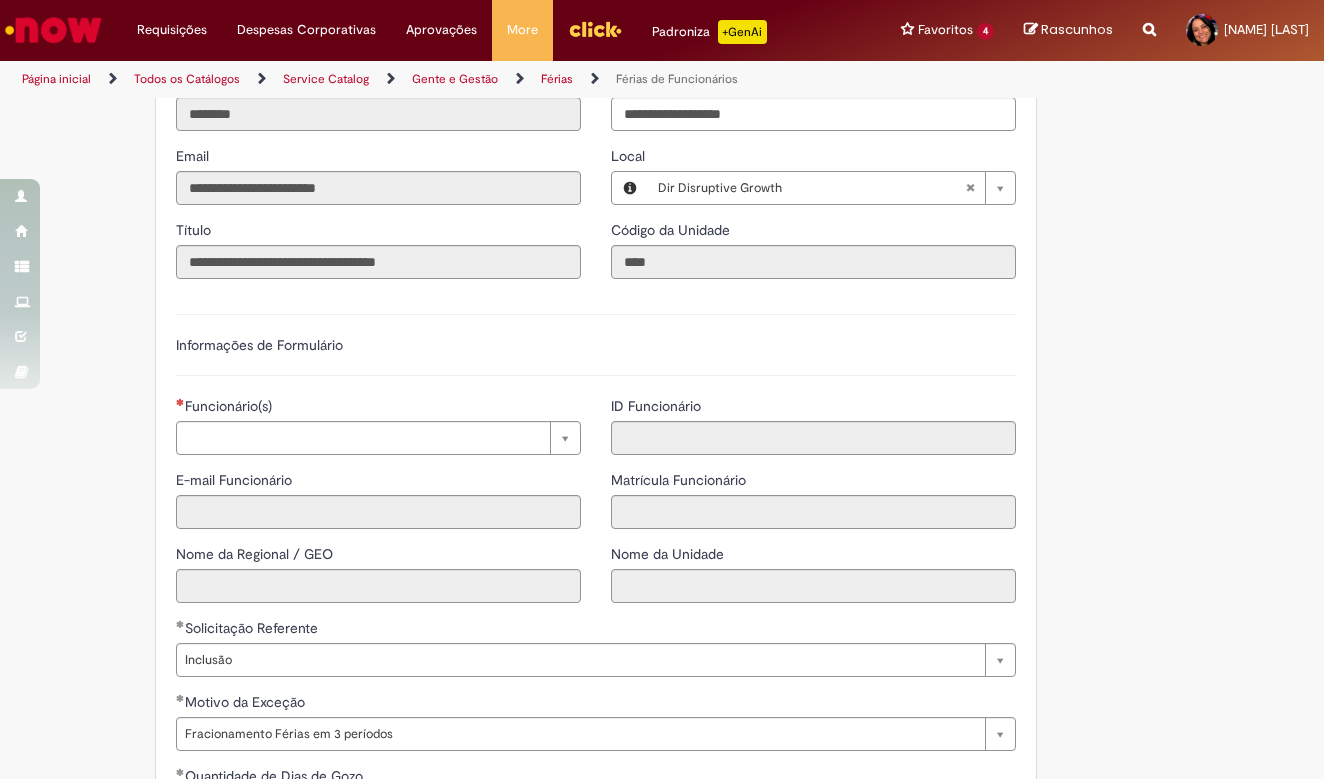 scroll, scrollTop: 1119, scrollLeft: 0, axis: vertical 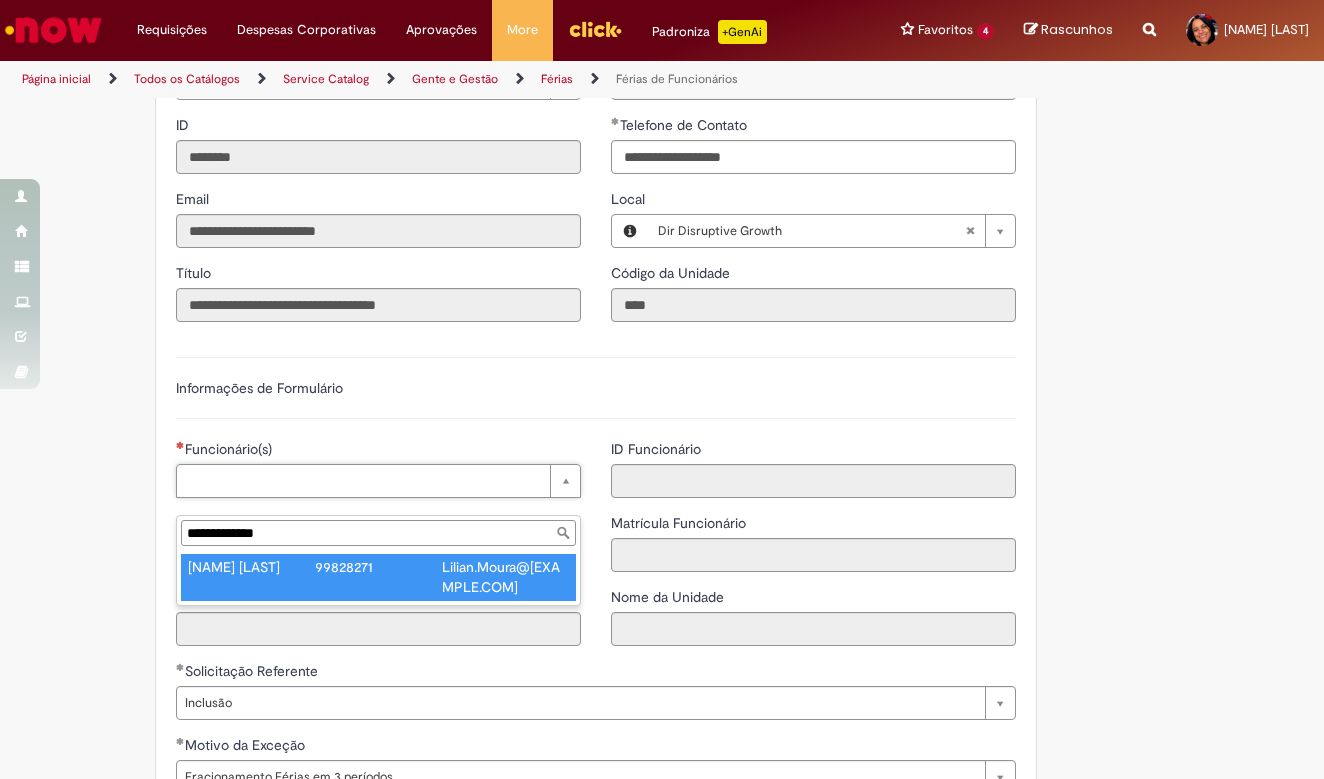 type on "**********" 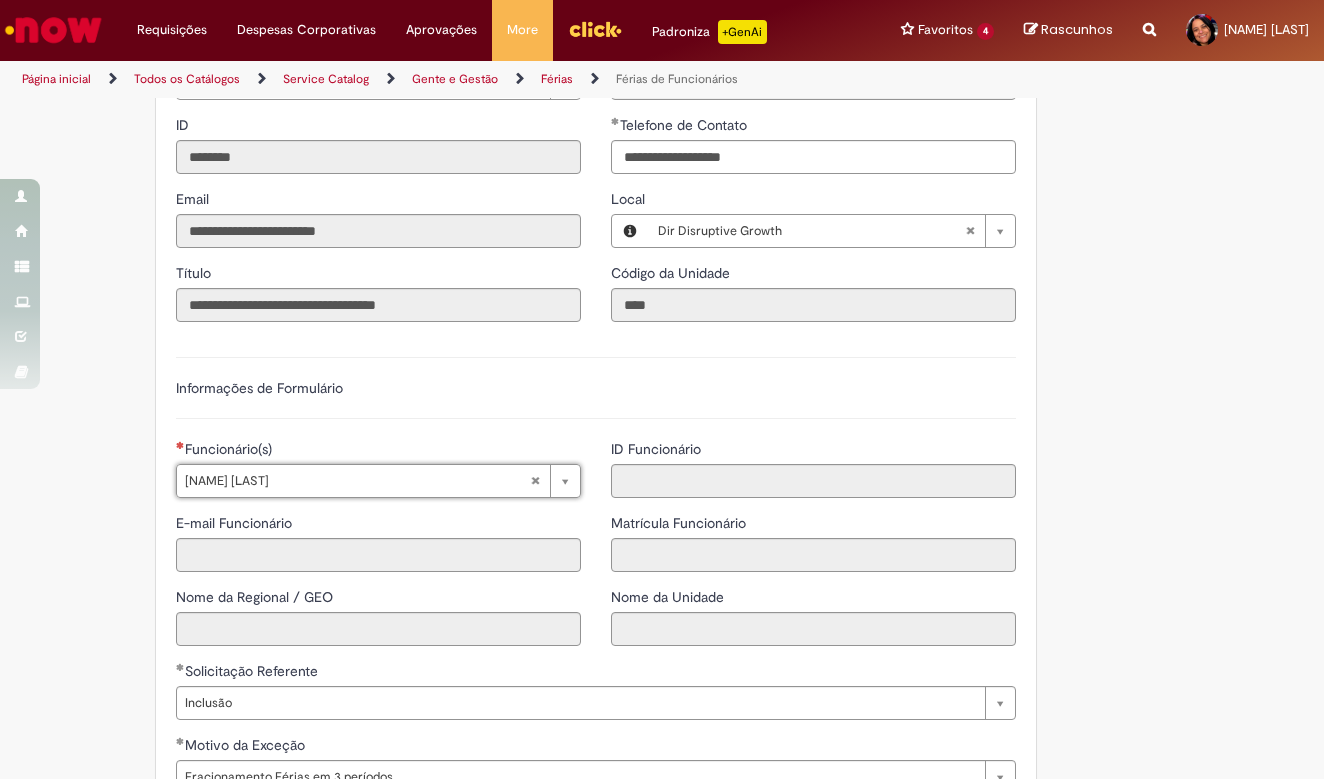 type on "**********" 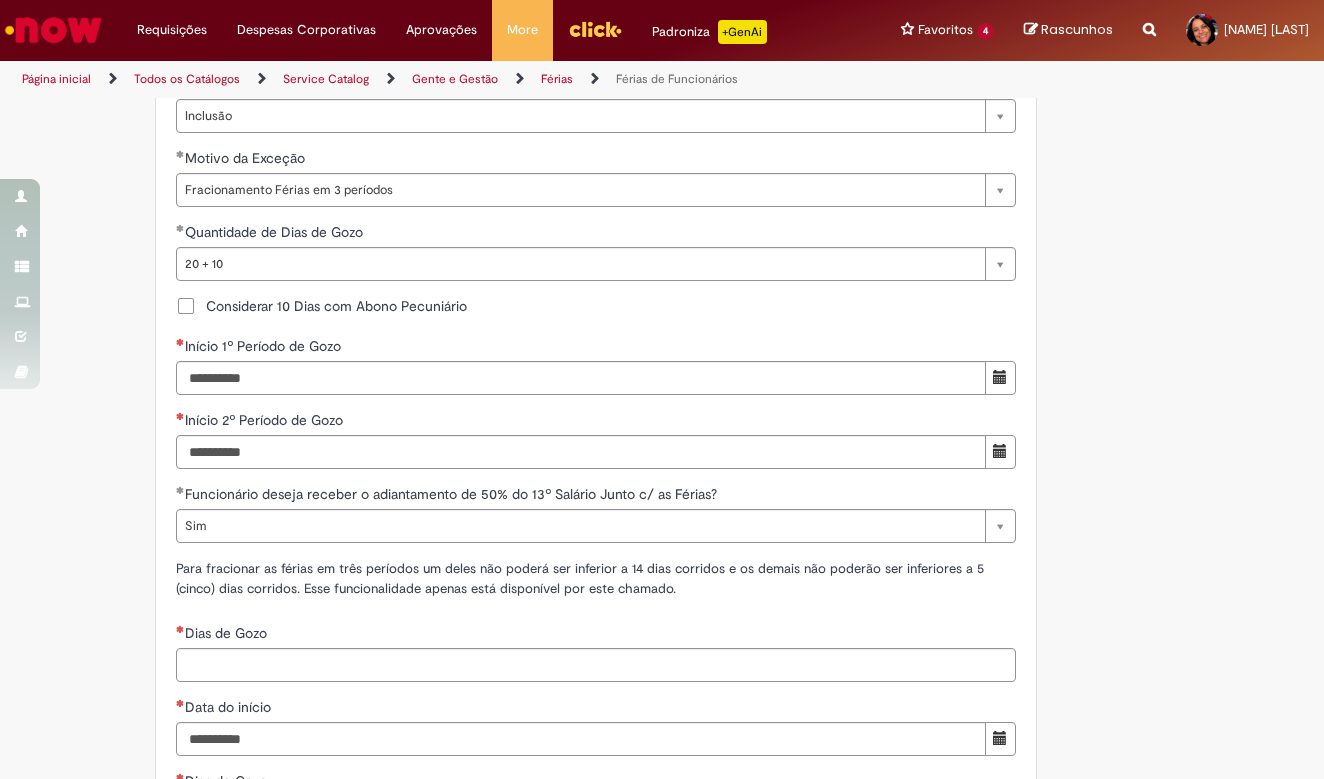 scroll, scrollTop: 1706, scrollLeft: 0, axis: vertical 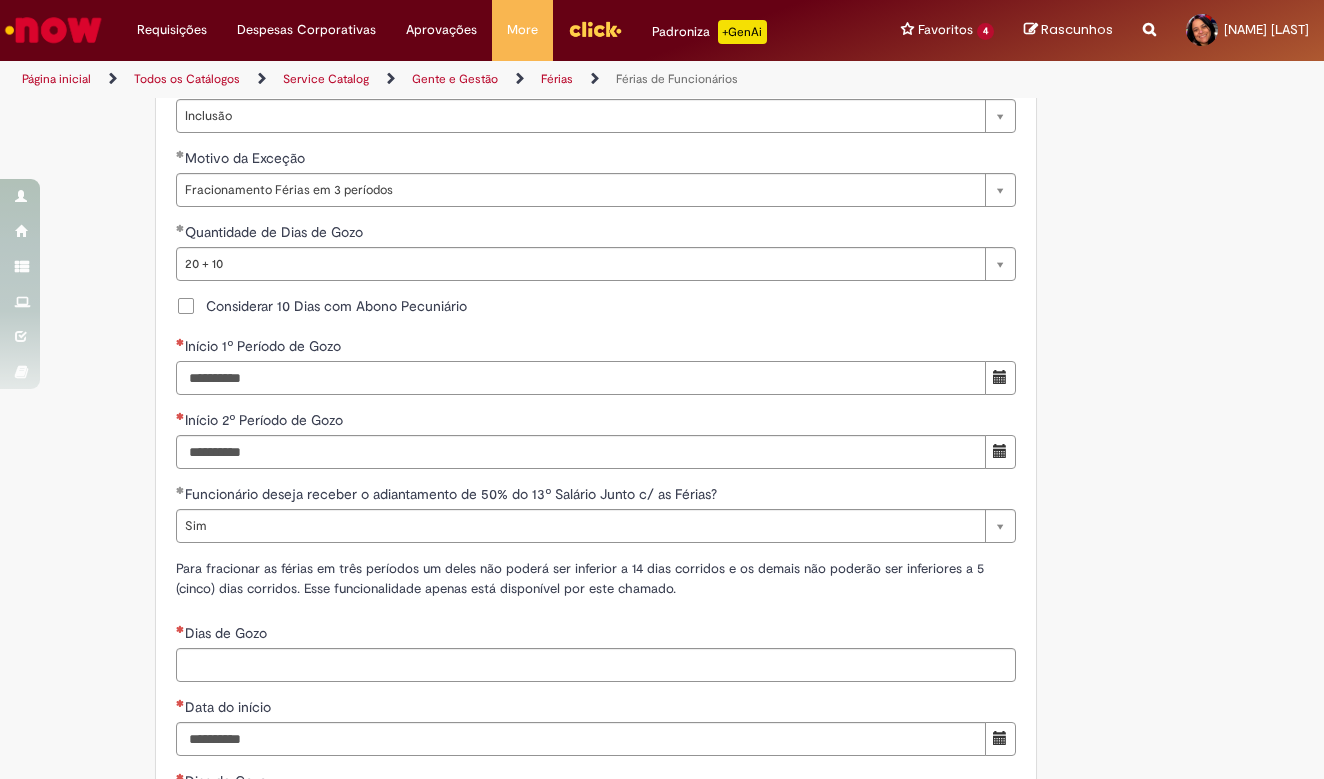 click on "Início 1º Período de Gozo" at bounding box center [581, 378] 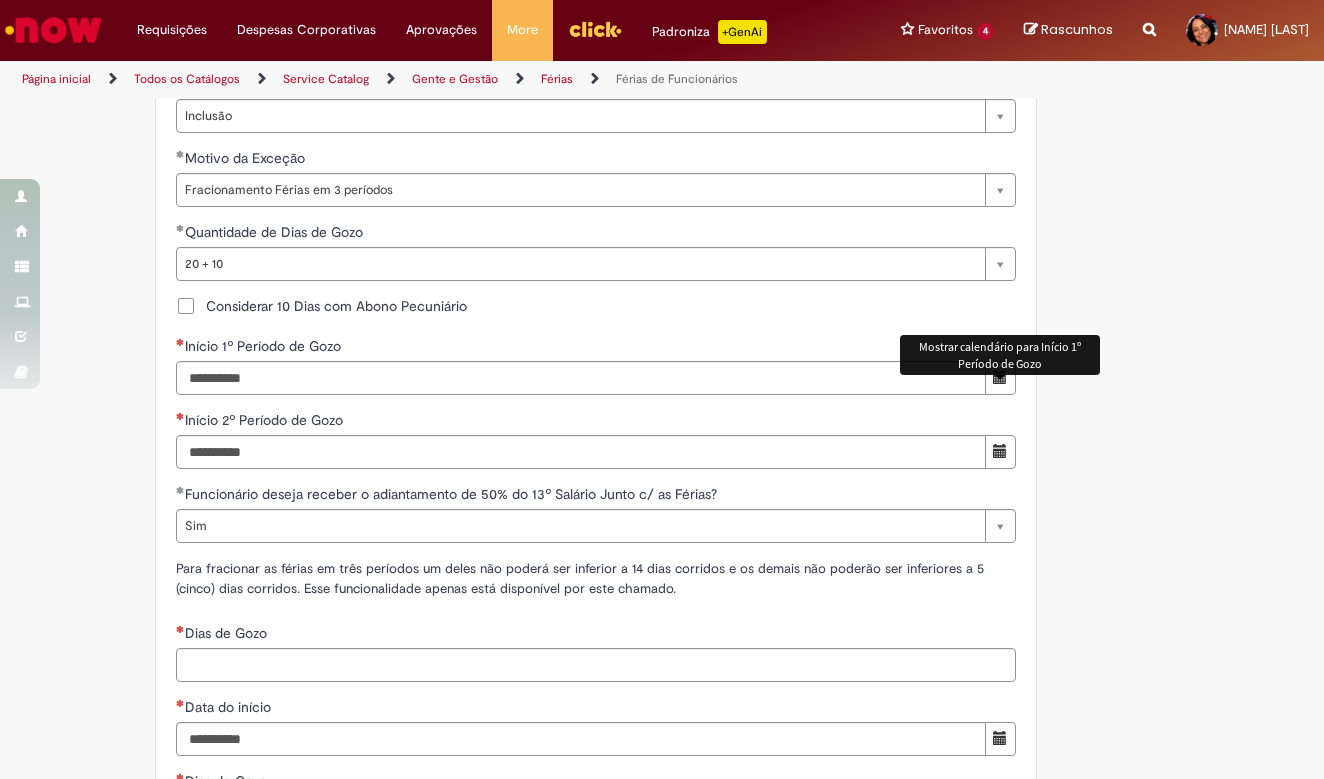 click at bounding box center (1000, 378) 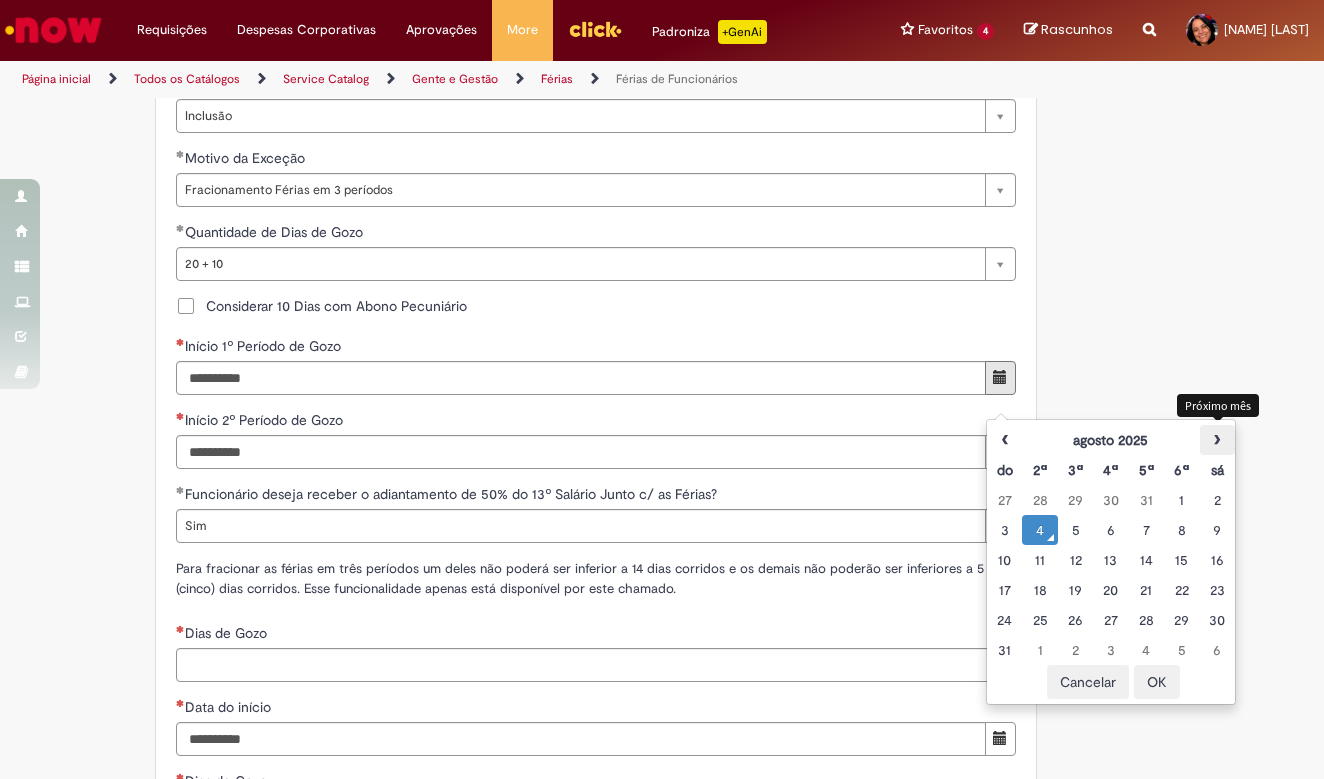 click on "›" at bounding box center (1217, 440) 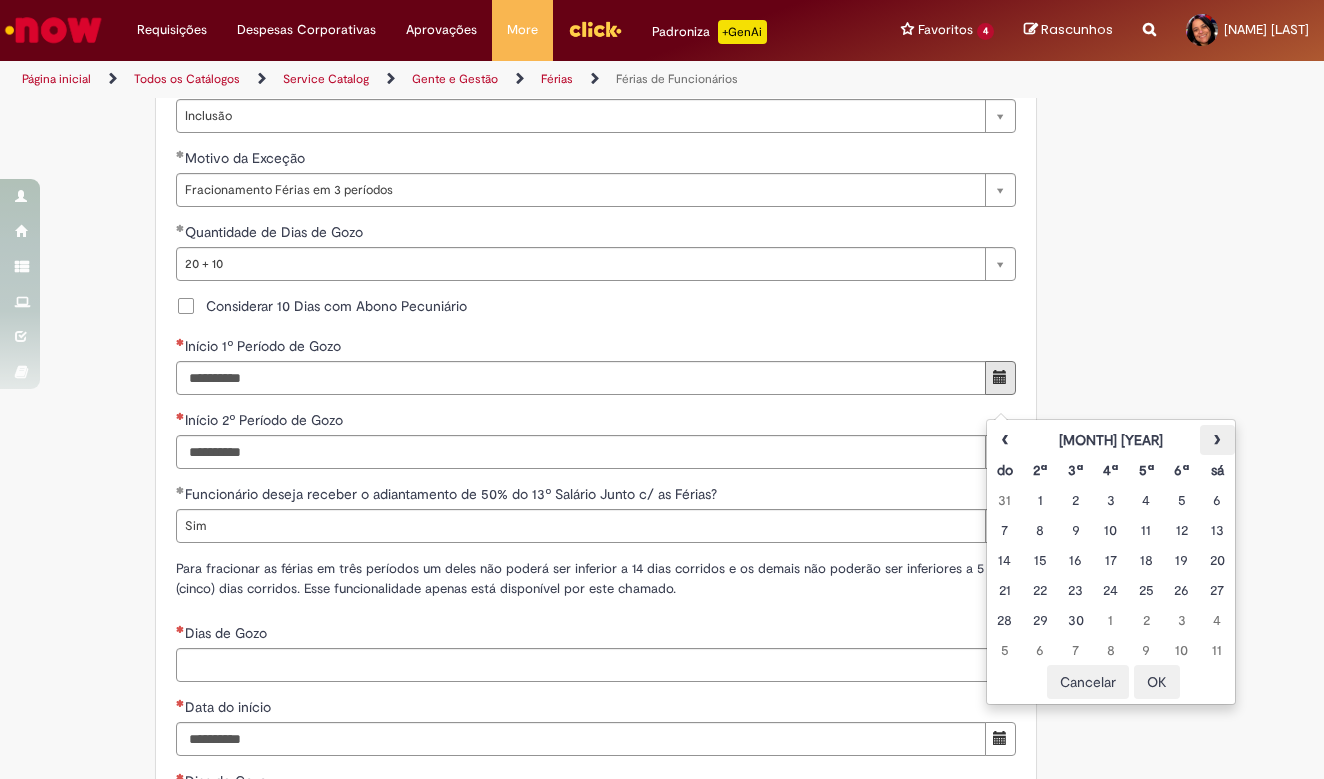click on "›" at bounding box center (1217, 440) 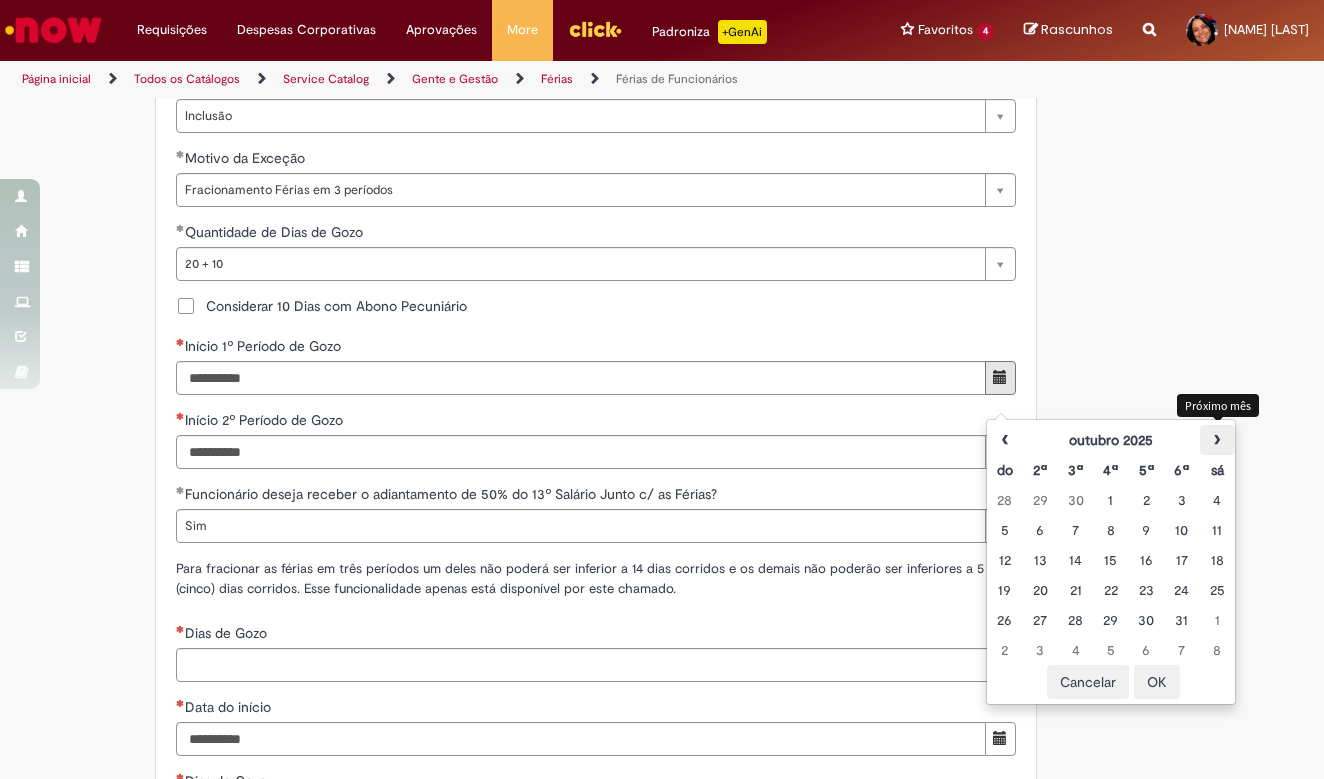 click on "›" at bounding box center [1217, 440] 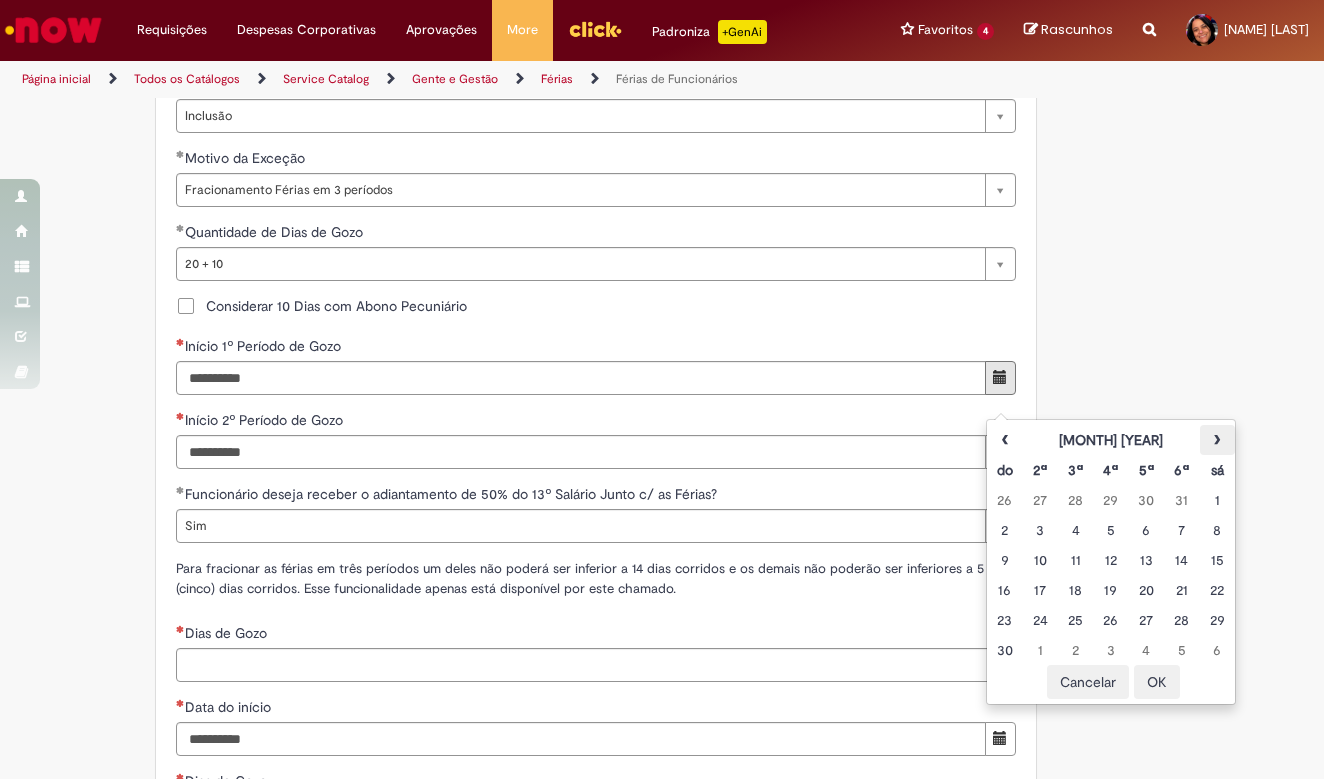 click on "›" at bounding box center [1217, 440] 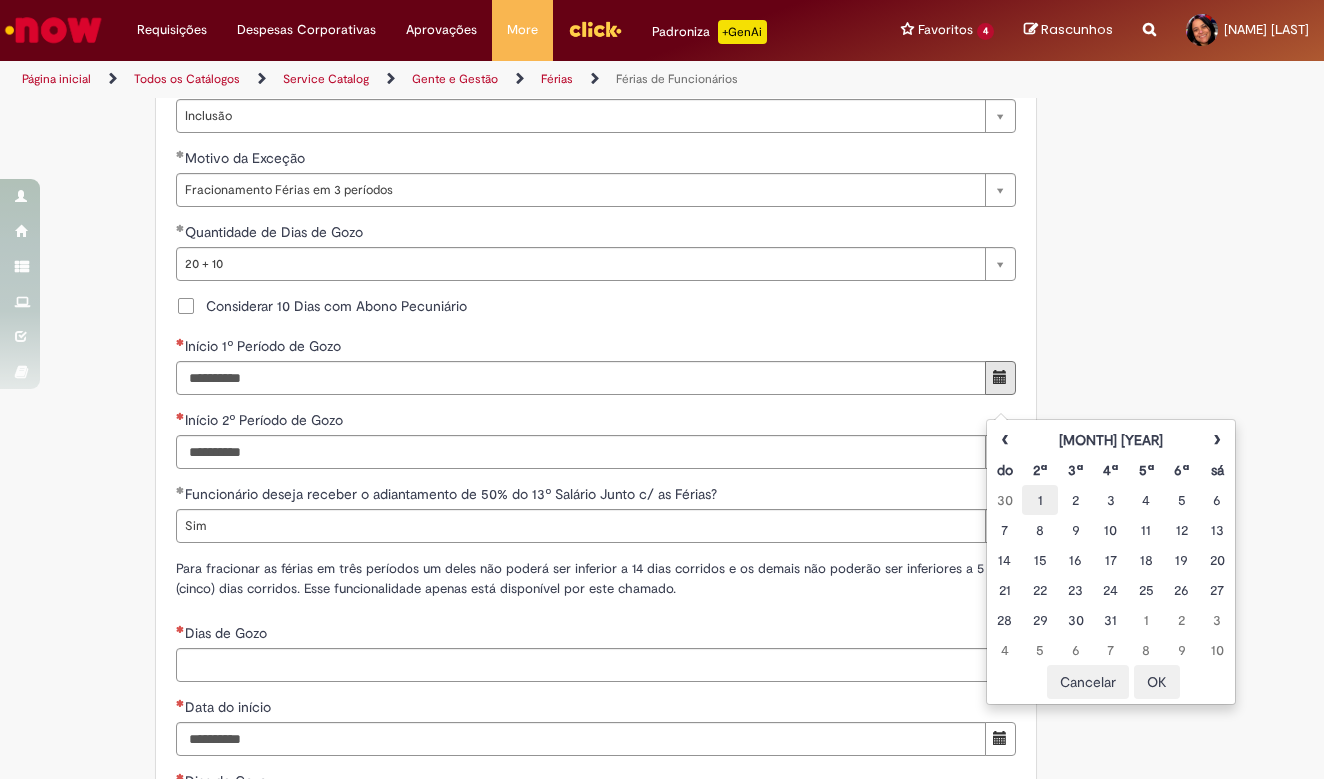 click on "1" at bounding box center [1039, 500] 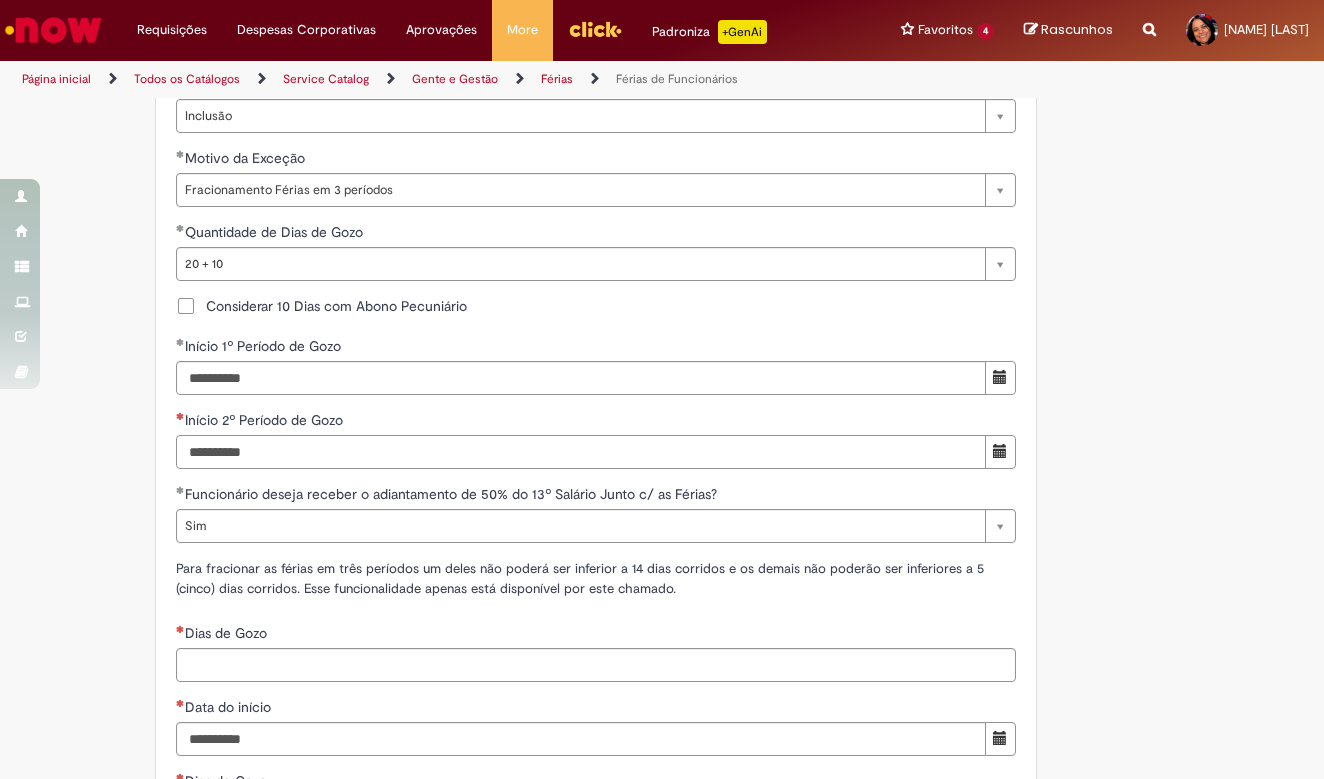 click on "Início 2º Período de Gozo" at bounding box center [581, 452] 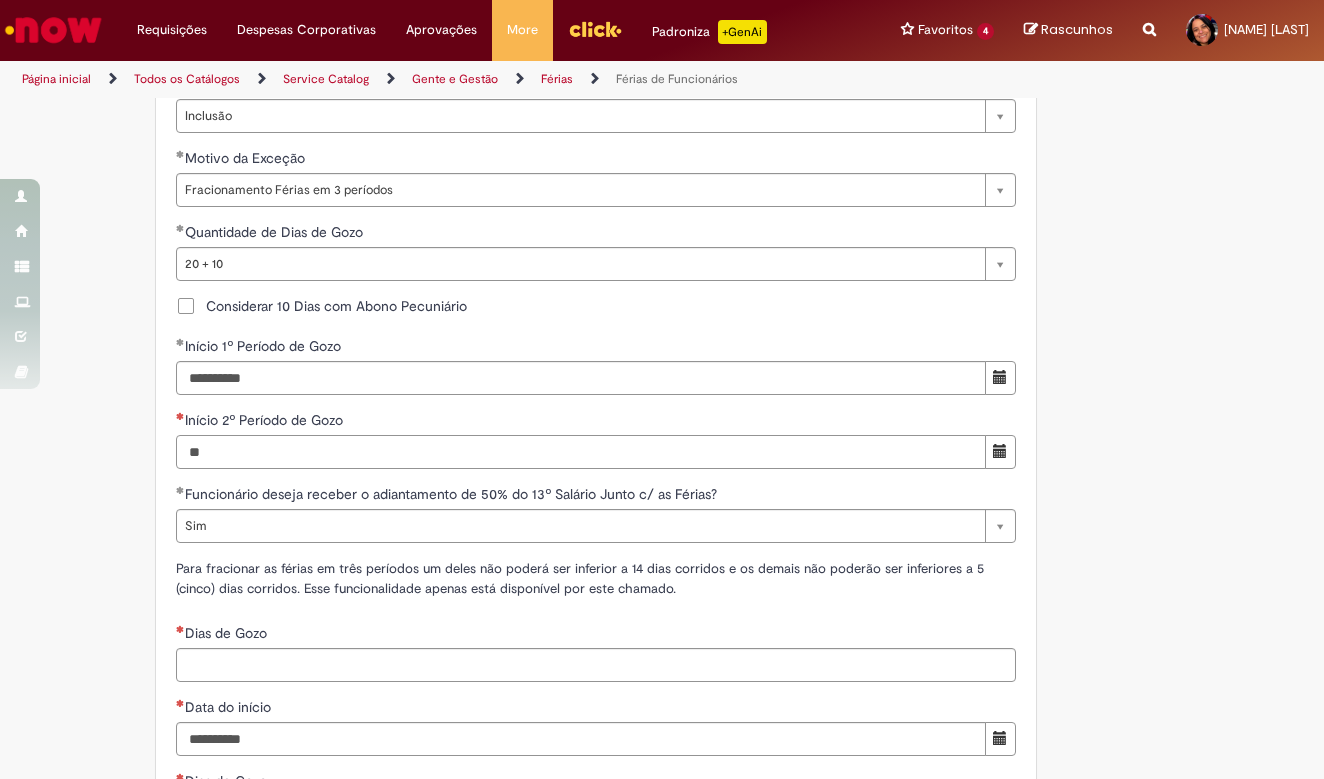 click on "**" at bounding box center [581, 452] 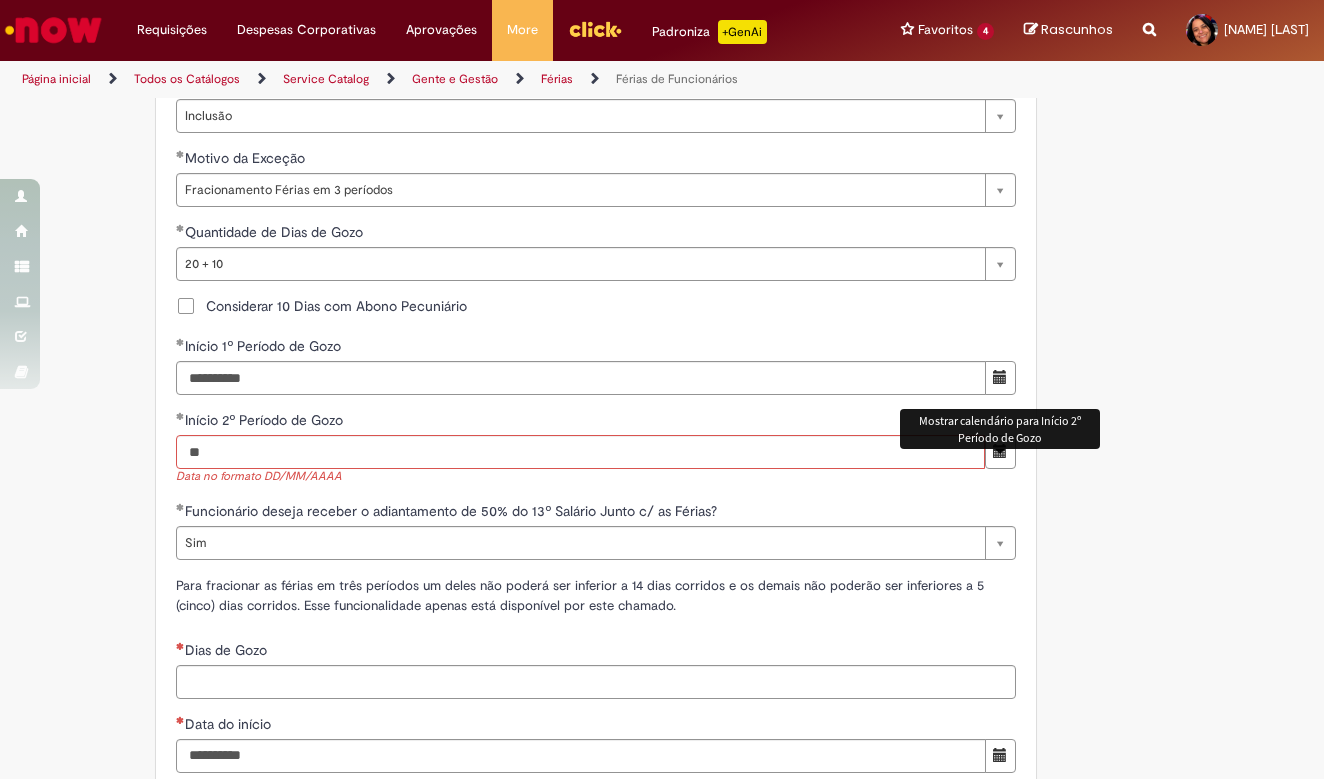 click at bounding box center (1000, 451) 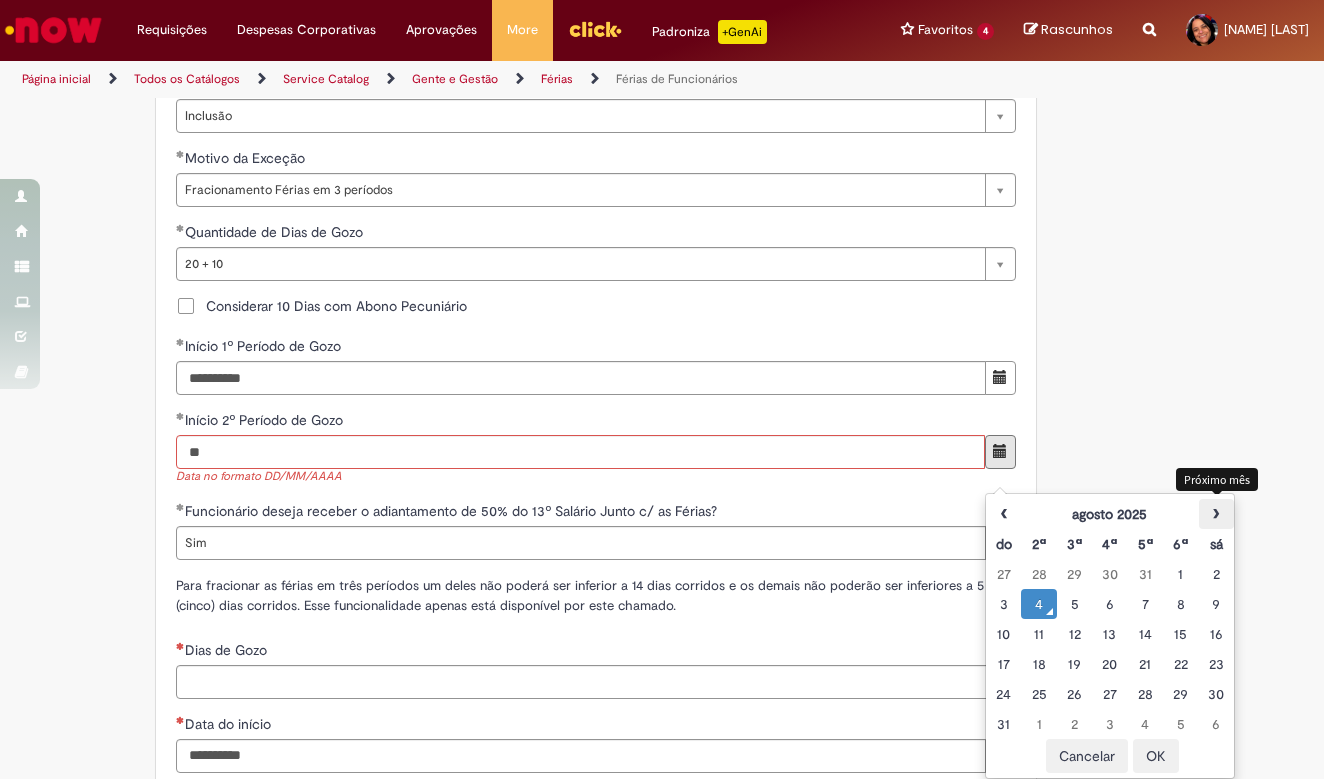 click on "›" at bounding box center [1216, 514] 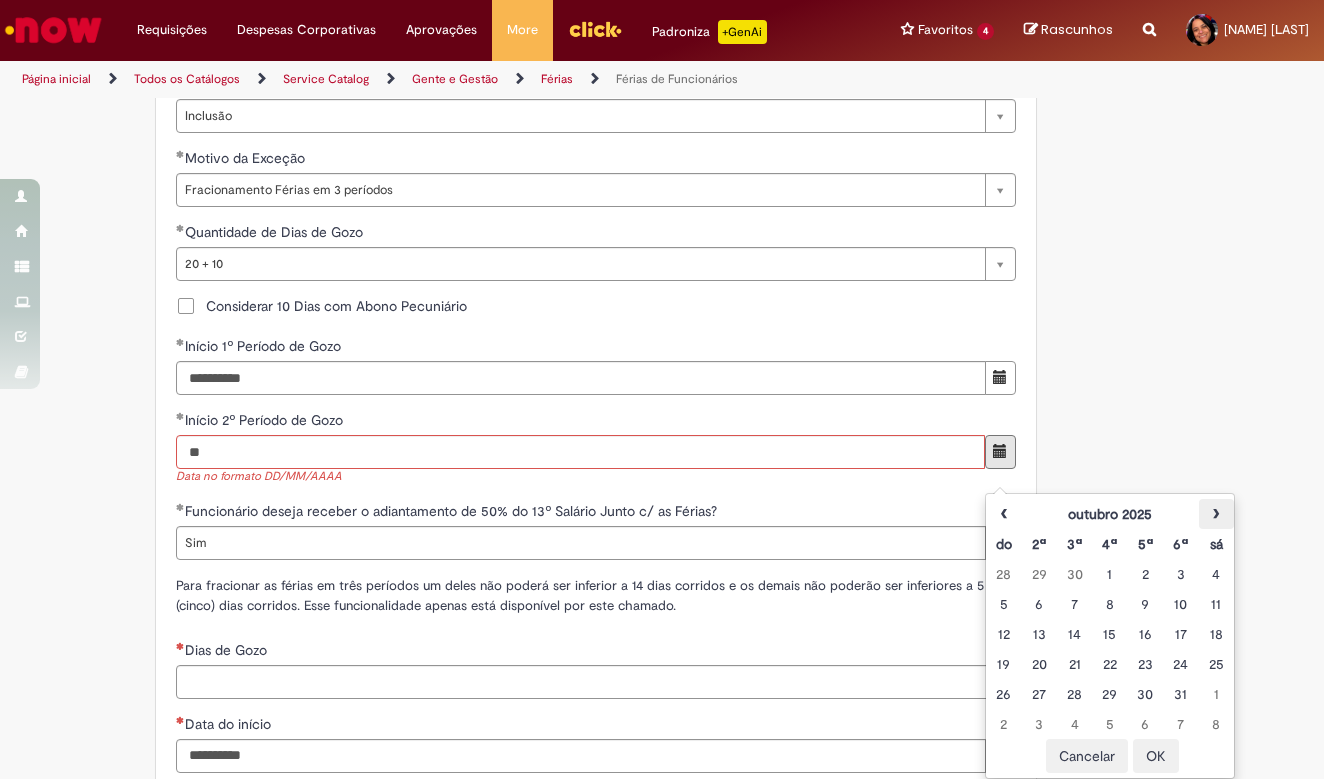 click on "›" at bounding box center (1216, 514) 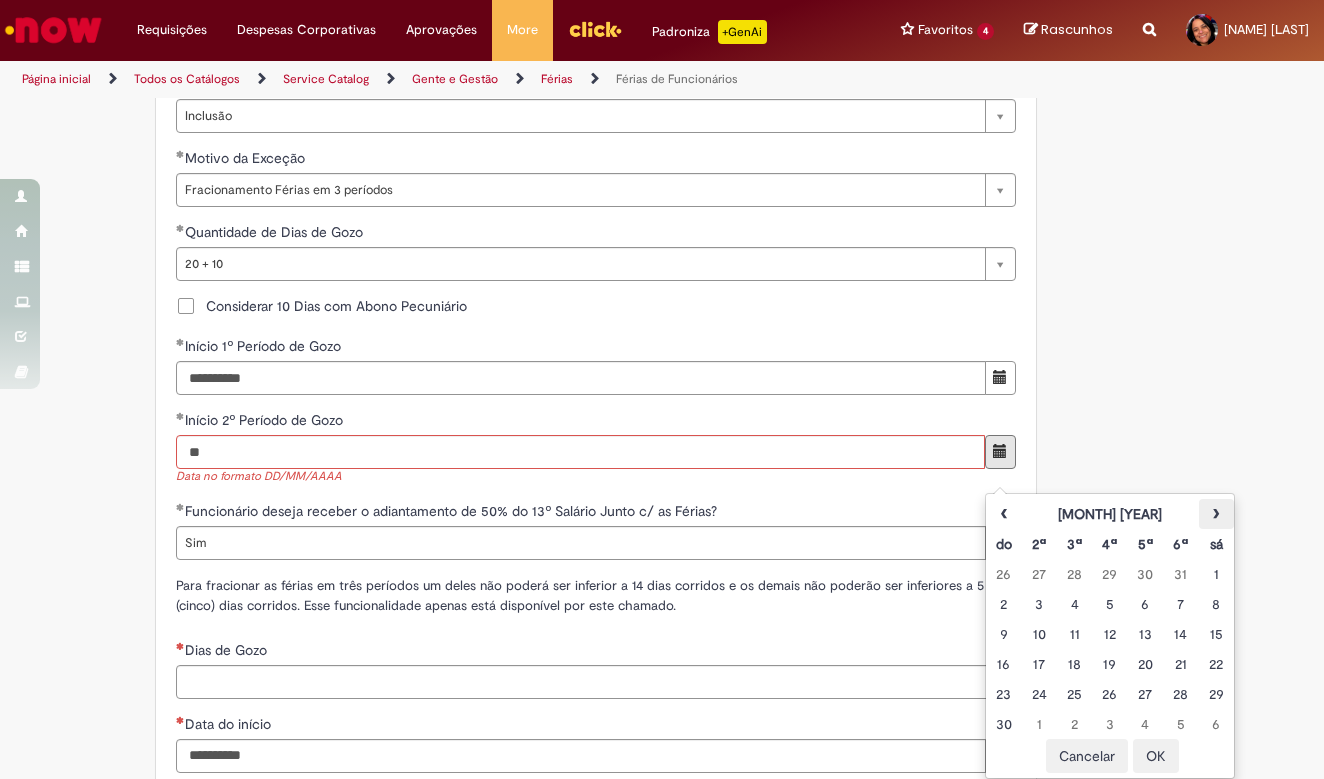 click on "›" at bounding box center [1216, 514] 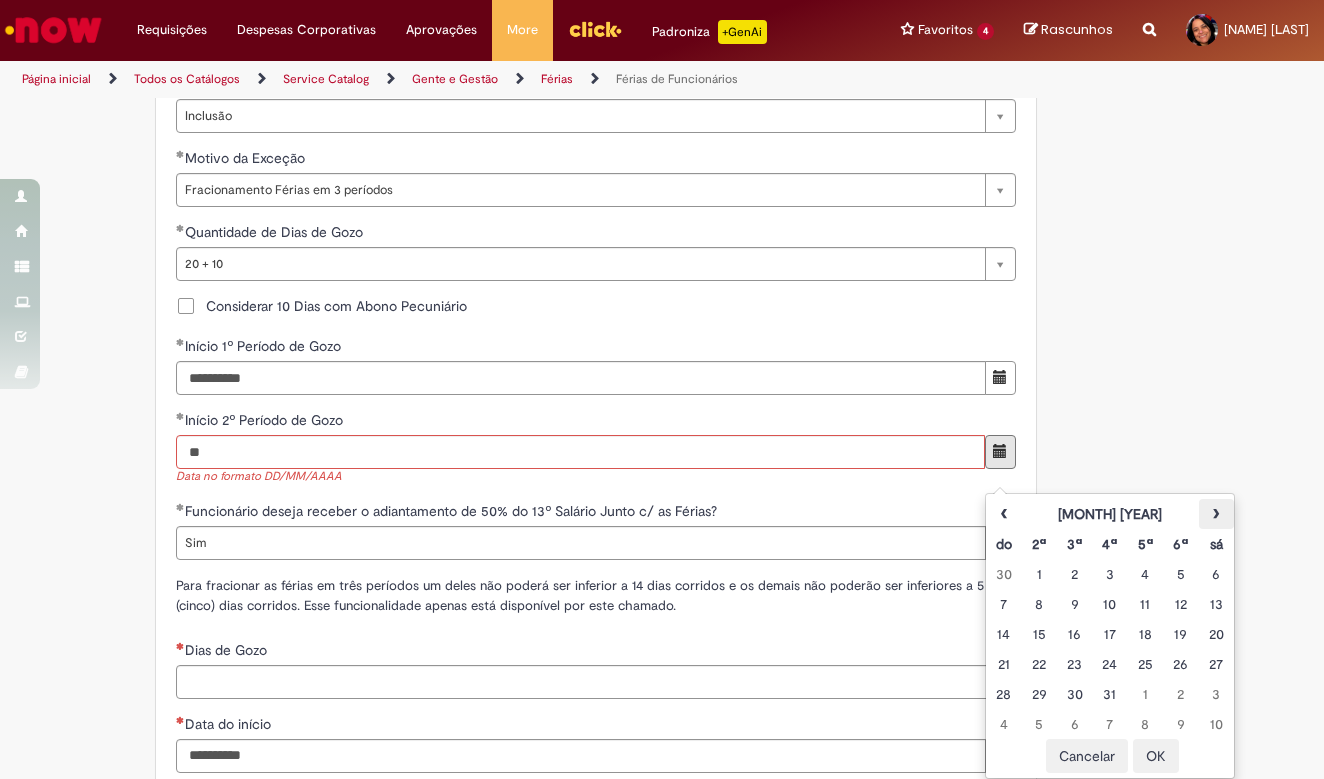 click on "›" at bounding box center (1216, 514) 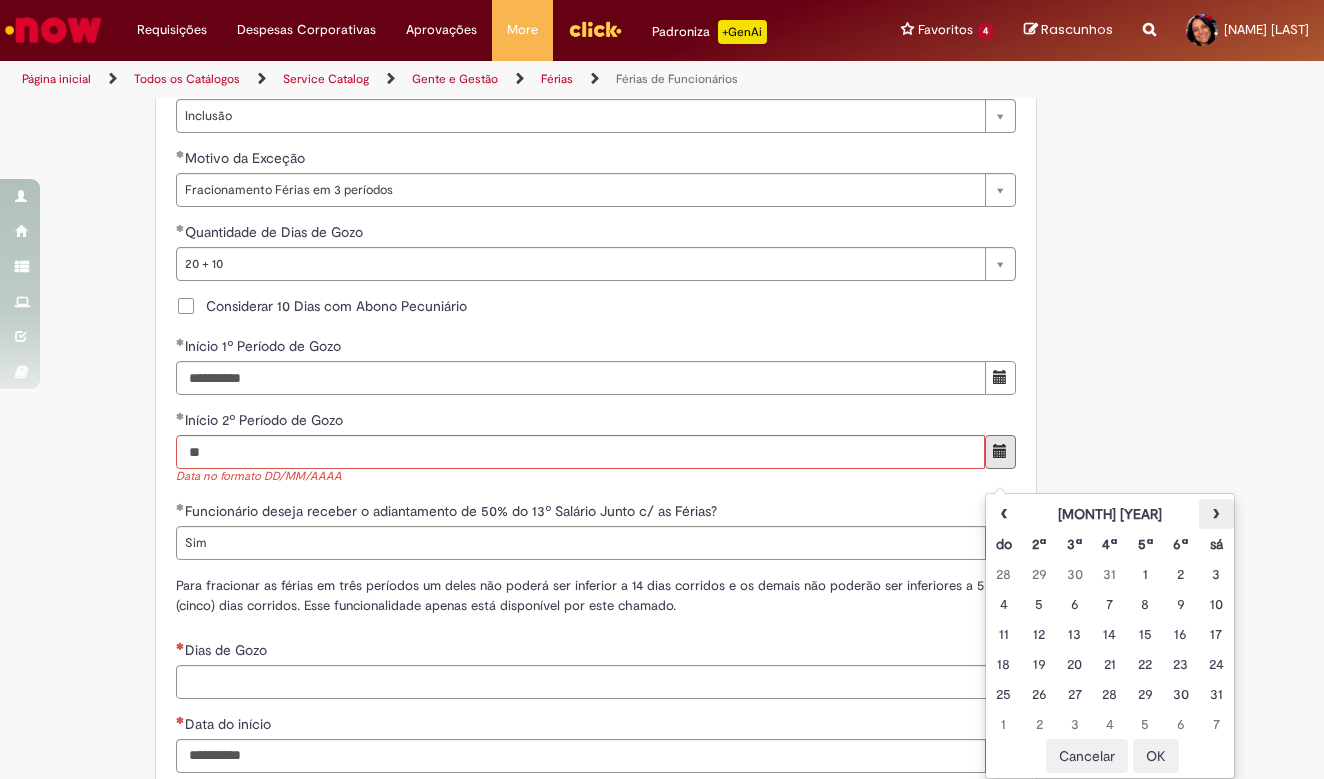click on "›" at bounding box center (1216, 514) 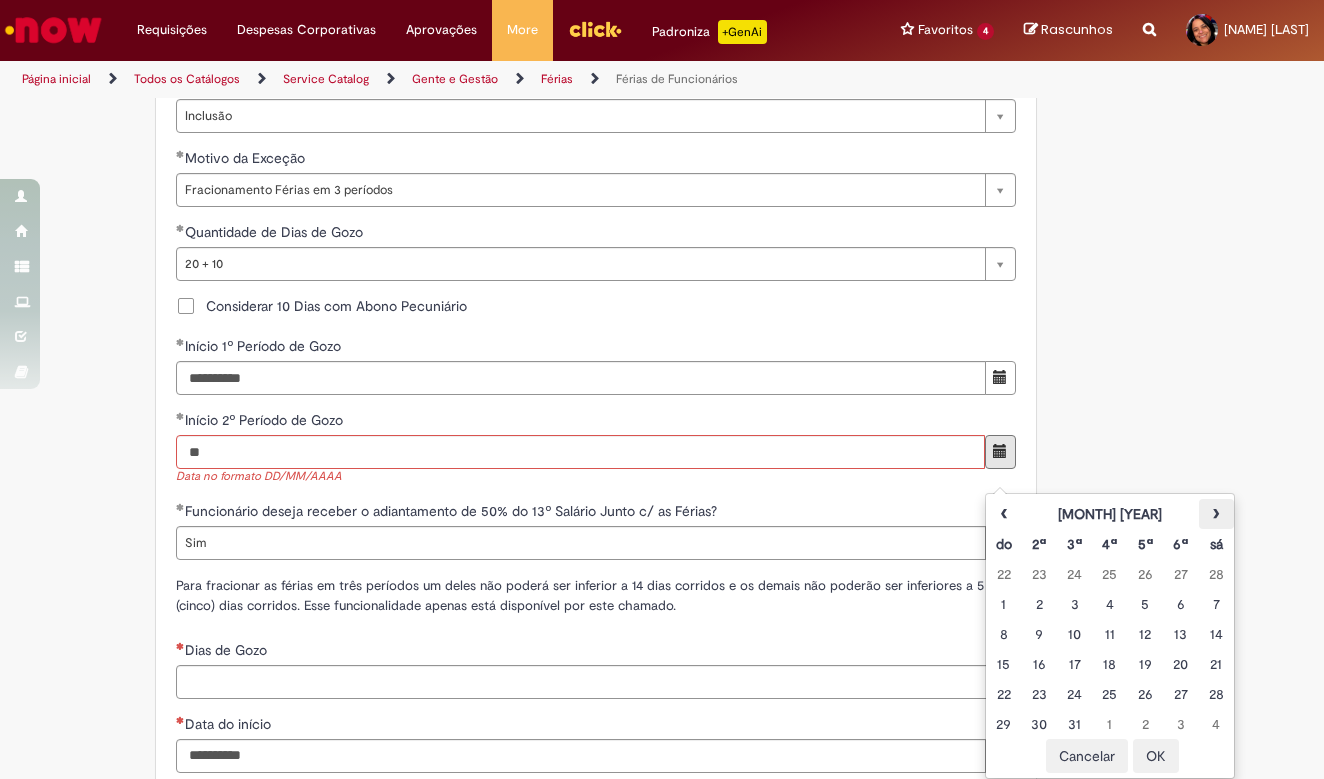 click on "›" at bounding box center (1216, 514) 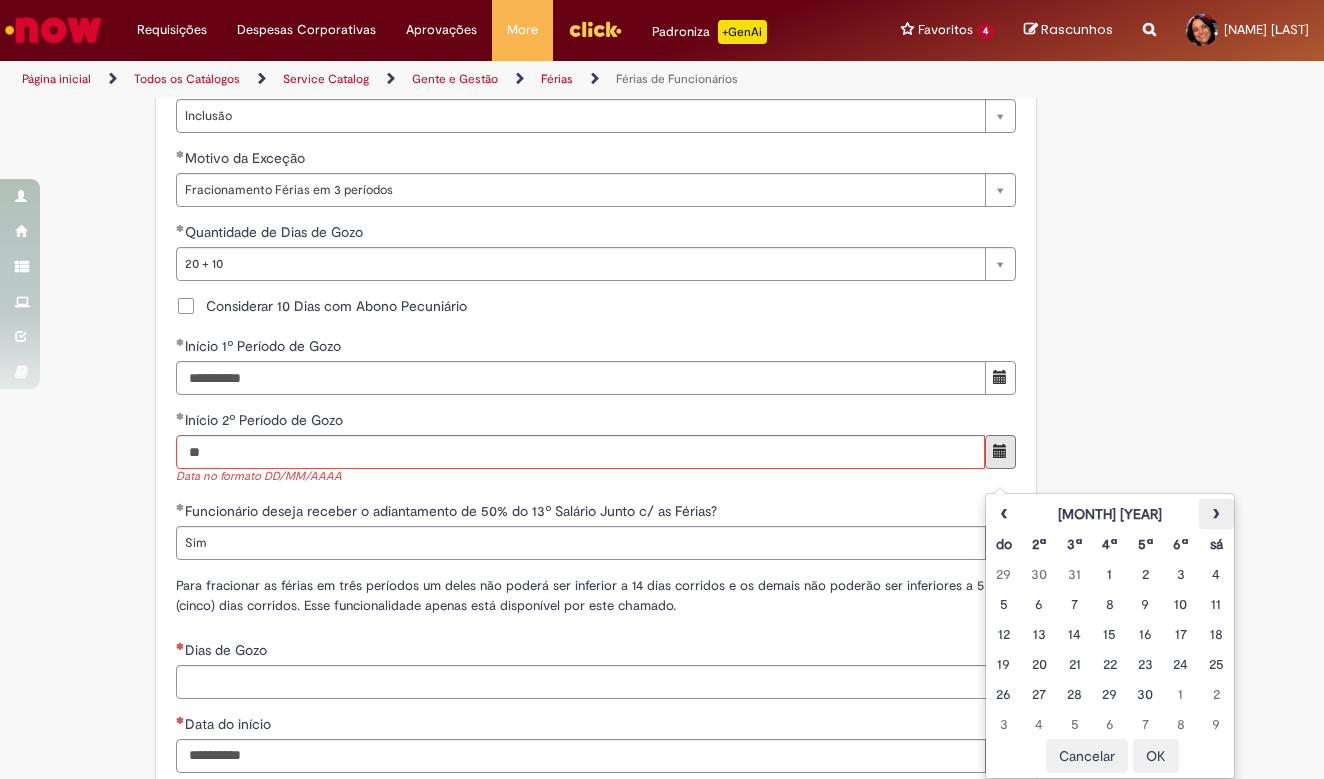 click on "›" at bounding box center [1216, 514] 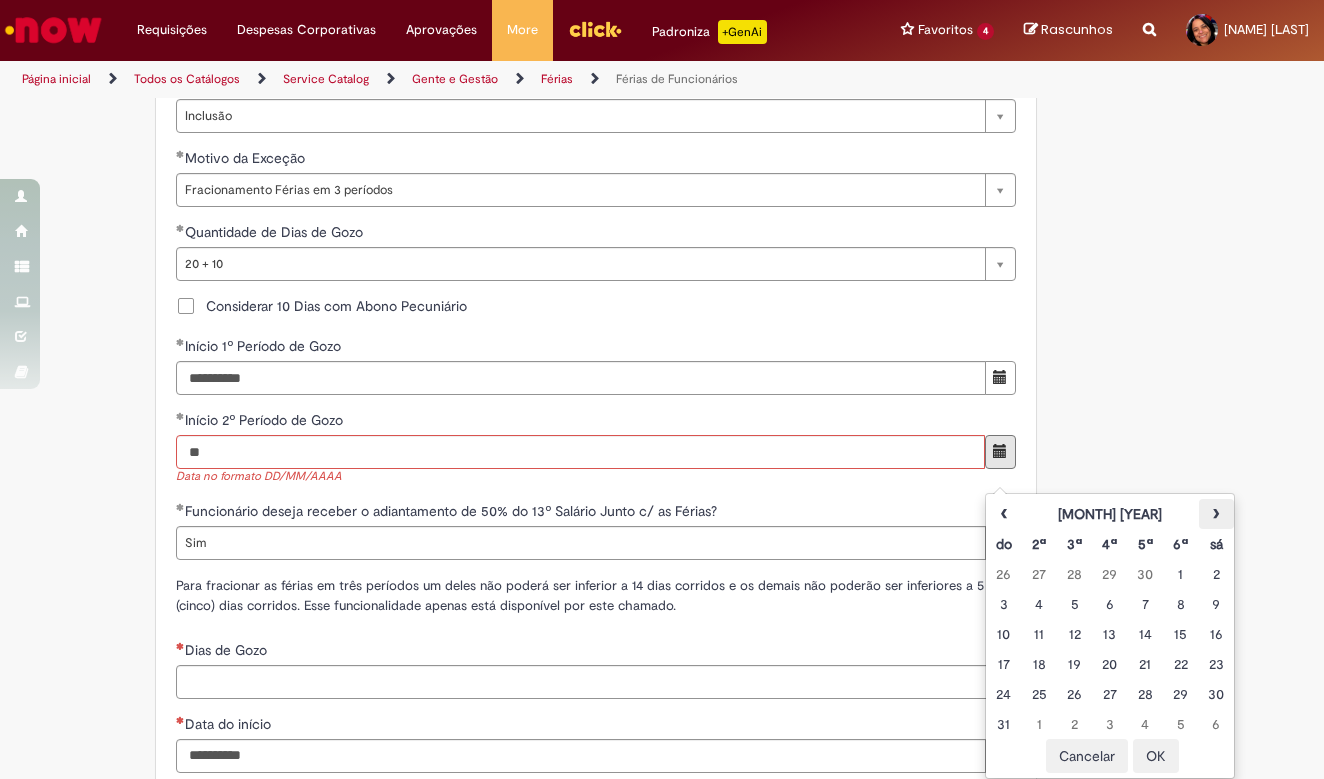 click on "›" at bounding box center (1216, 514) 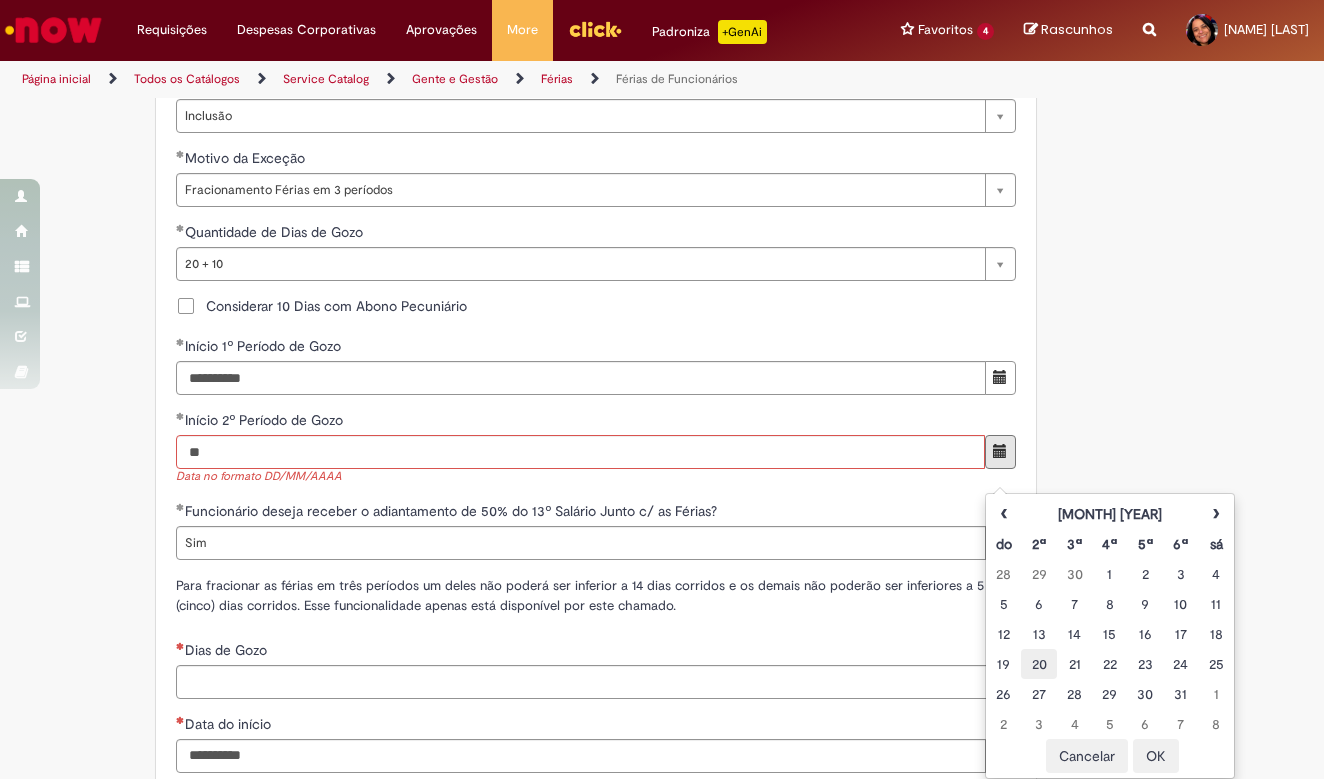 click on "20" at bounding box center [1038, 664] 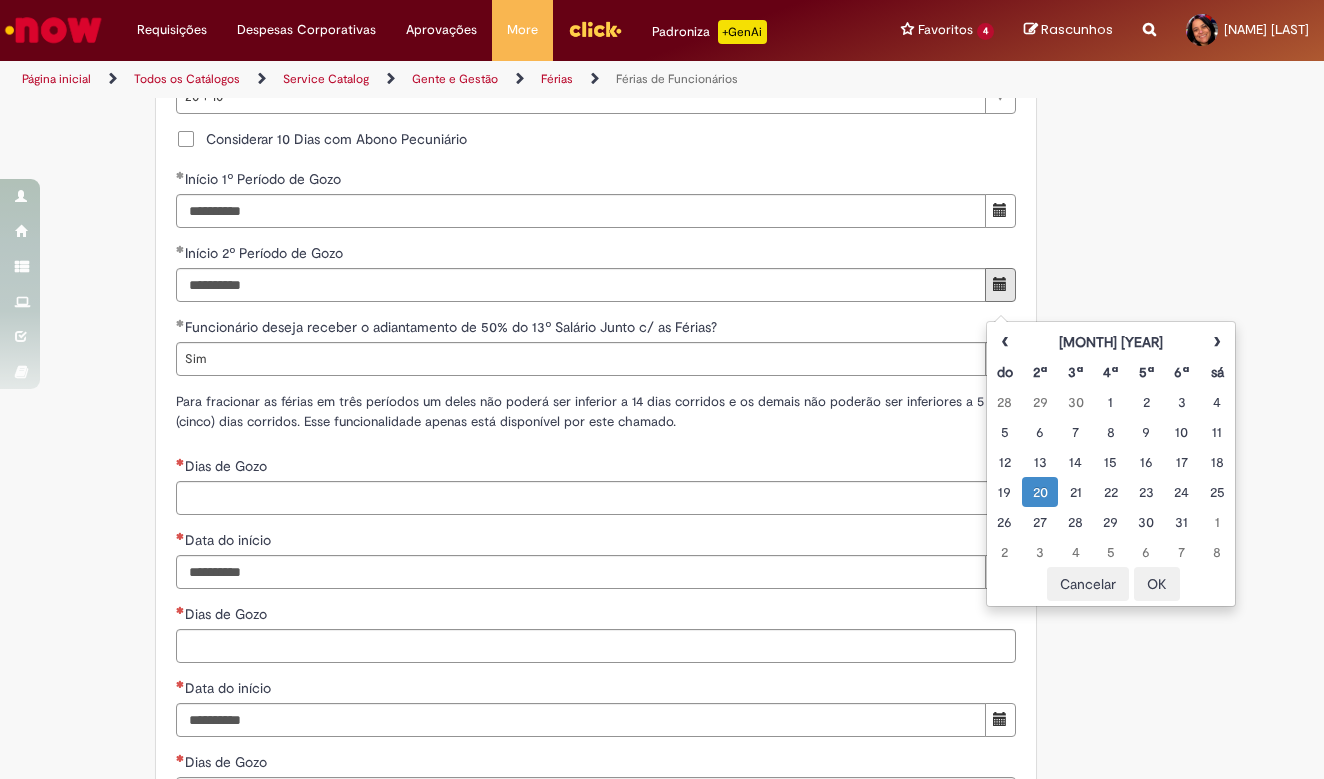 scroll, scrollTop: 1878, scrollLeft: 0, axis: vertical 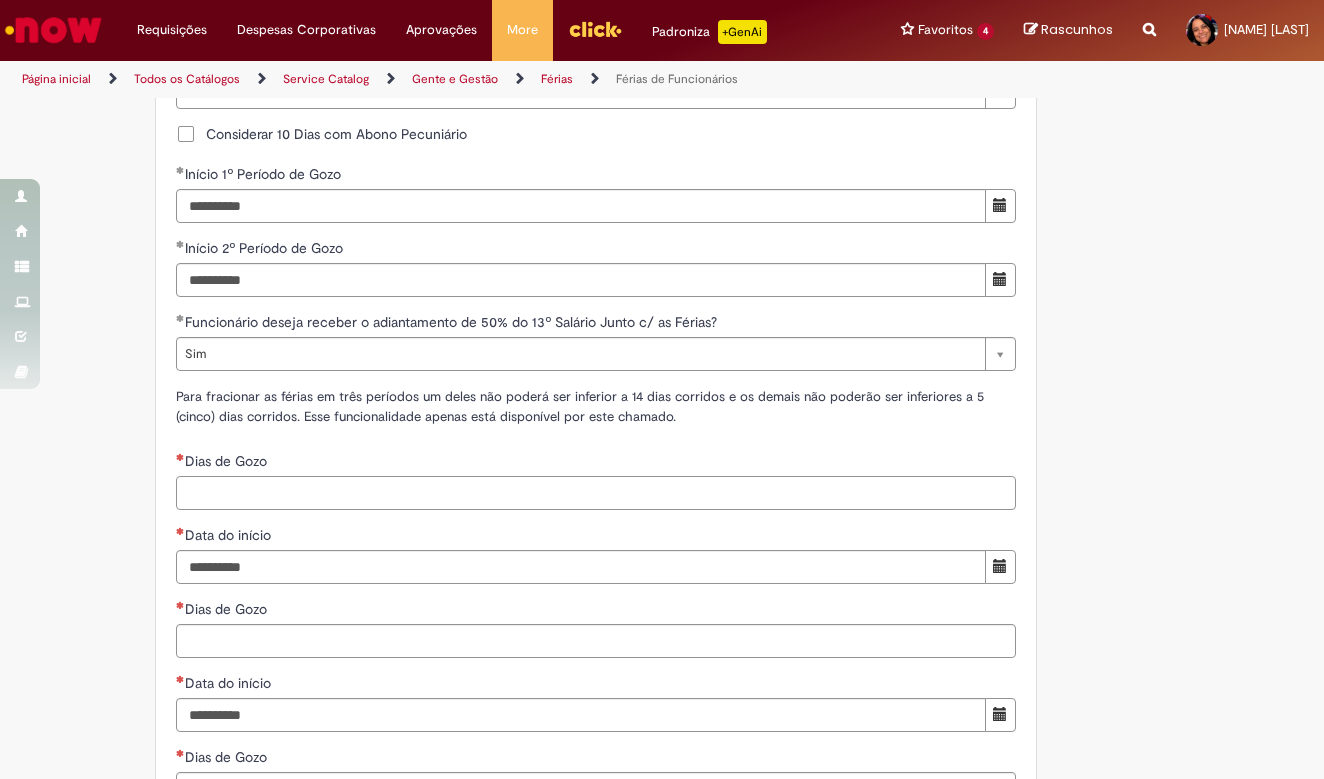 click on "Dias de Gozo" at bounding box center [596, 493] 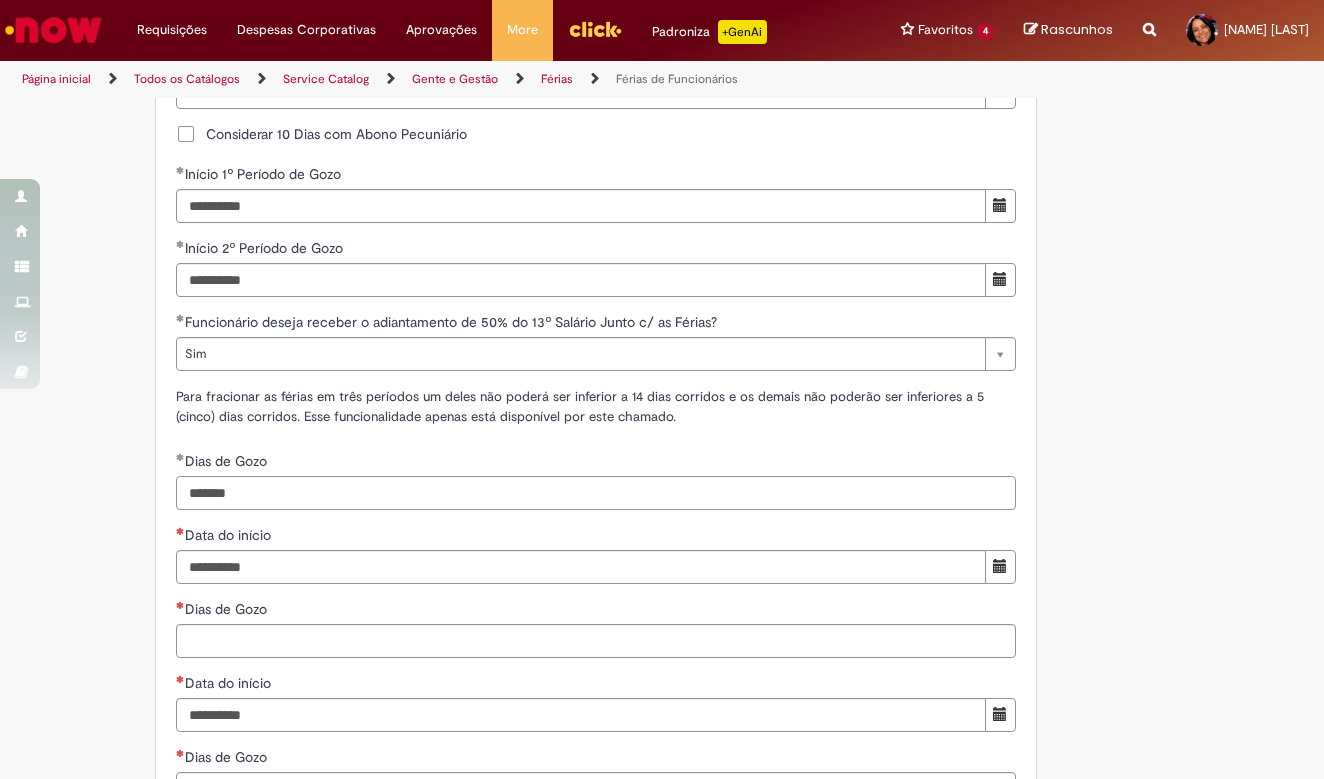 type on "*******" 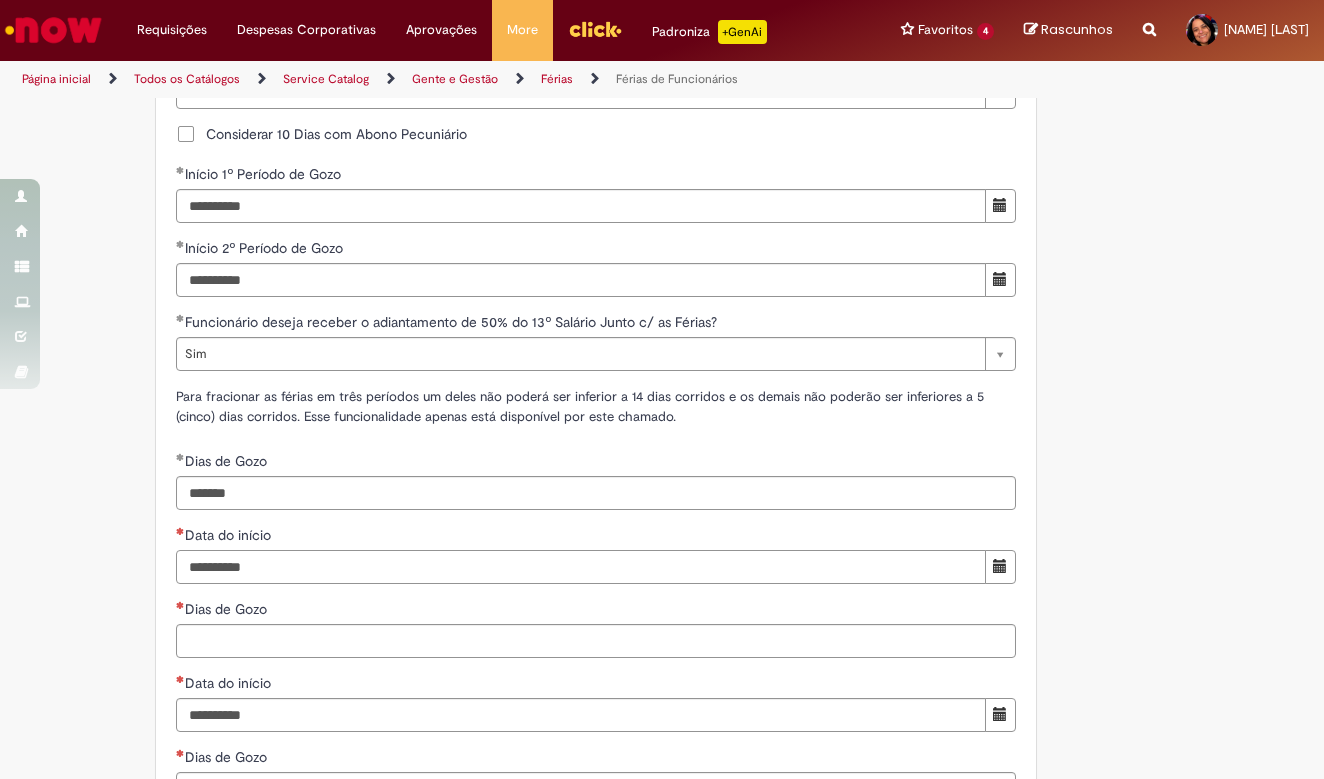 click on "Data do início" at bounding box center [581, 567] 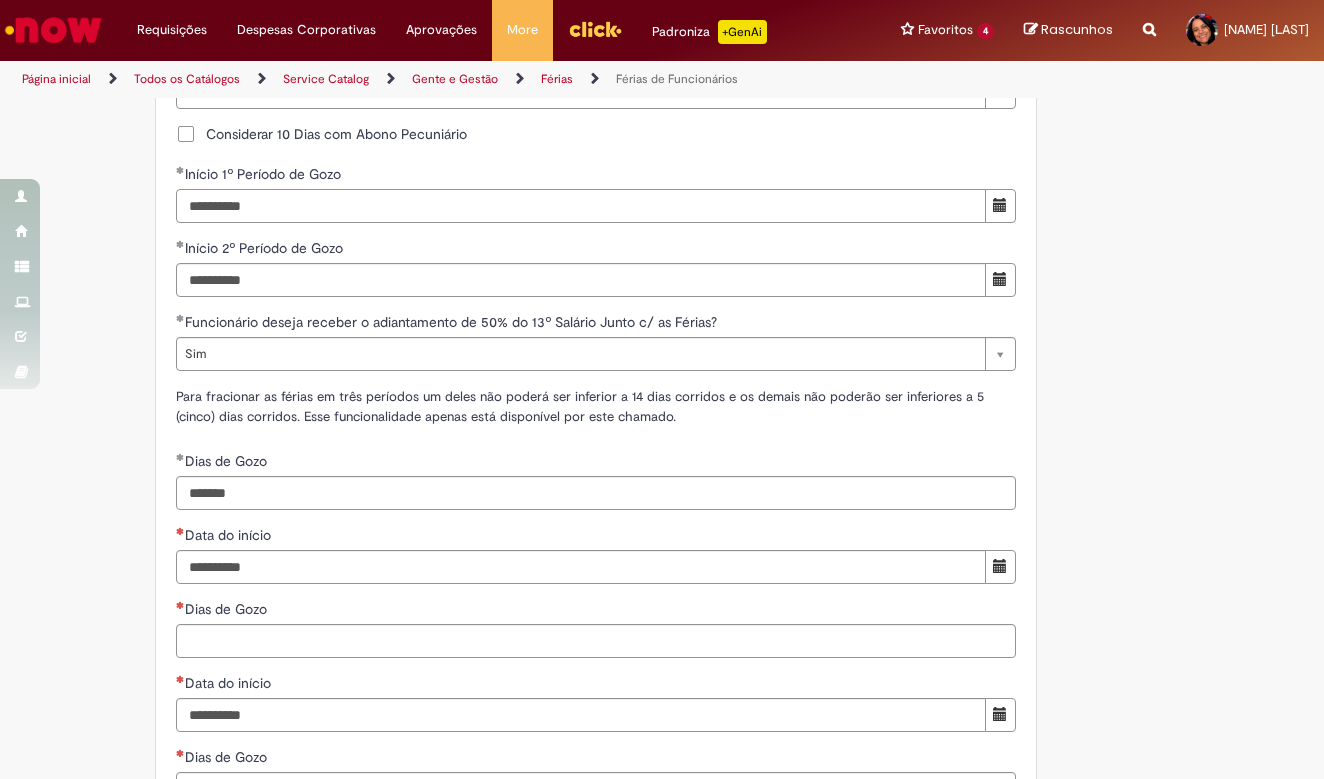 click on "**********" at bounding box center [581, 206] 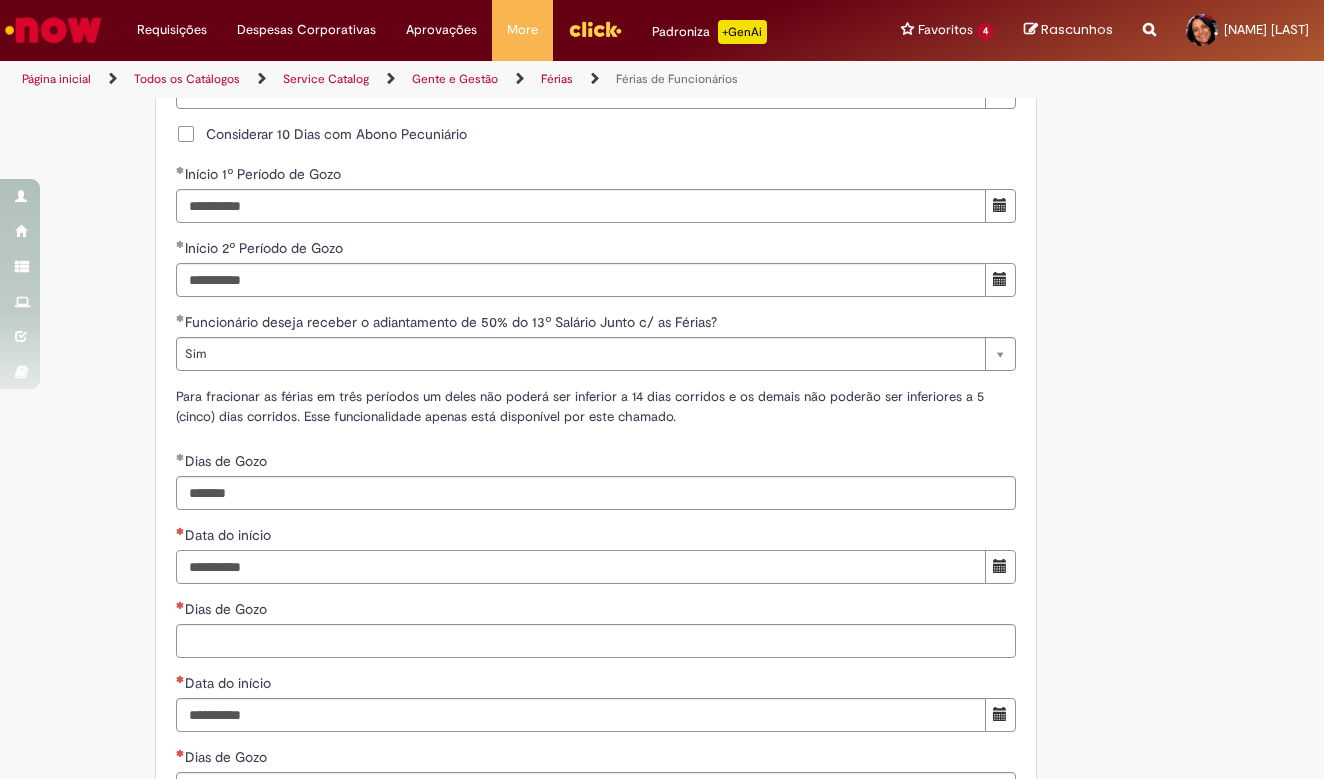 click on "Data do início" at bounding box center [581, 567] 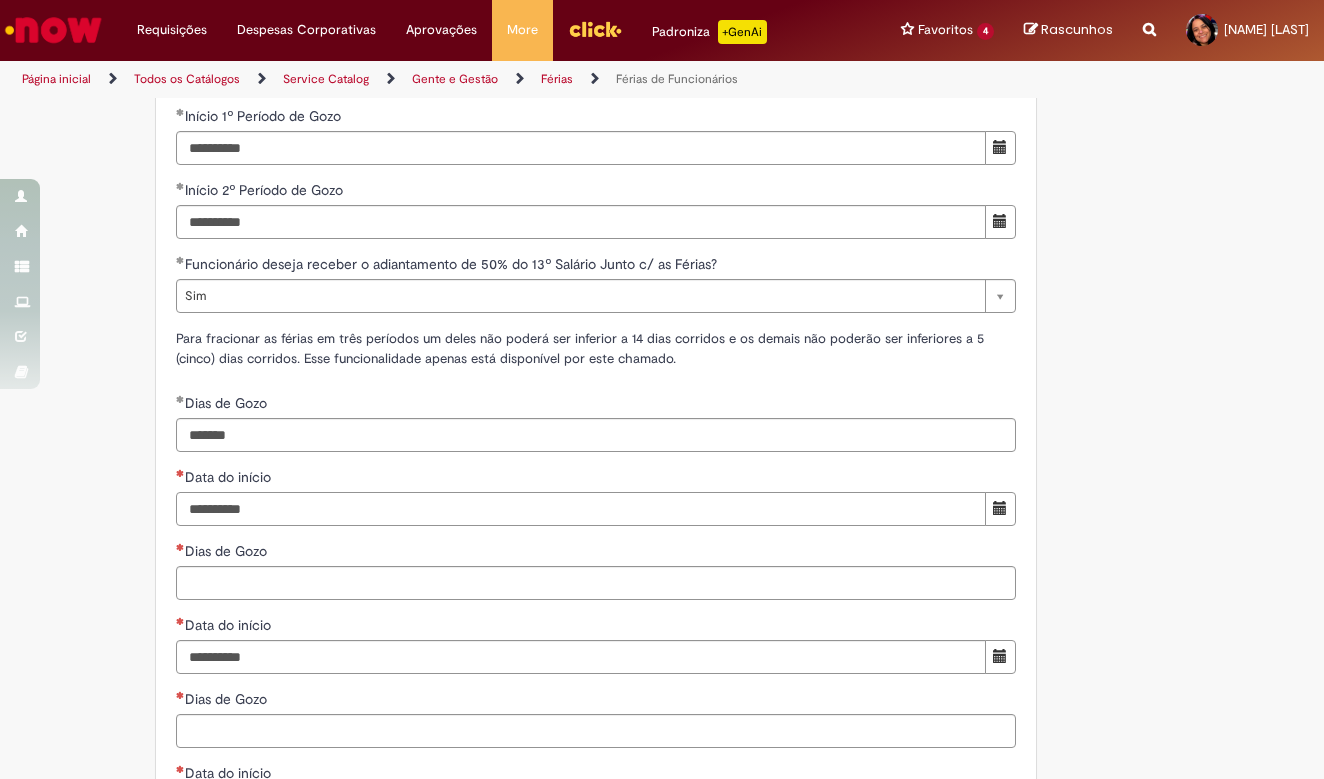 scroll, scrollTop: 1942, scrollLeft: 0, axis: vertical 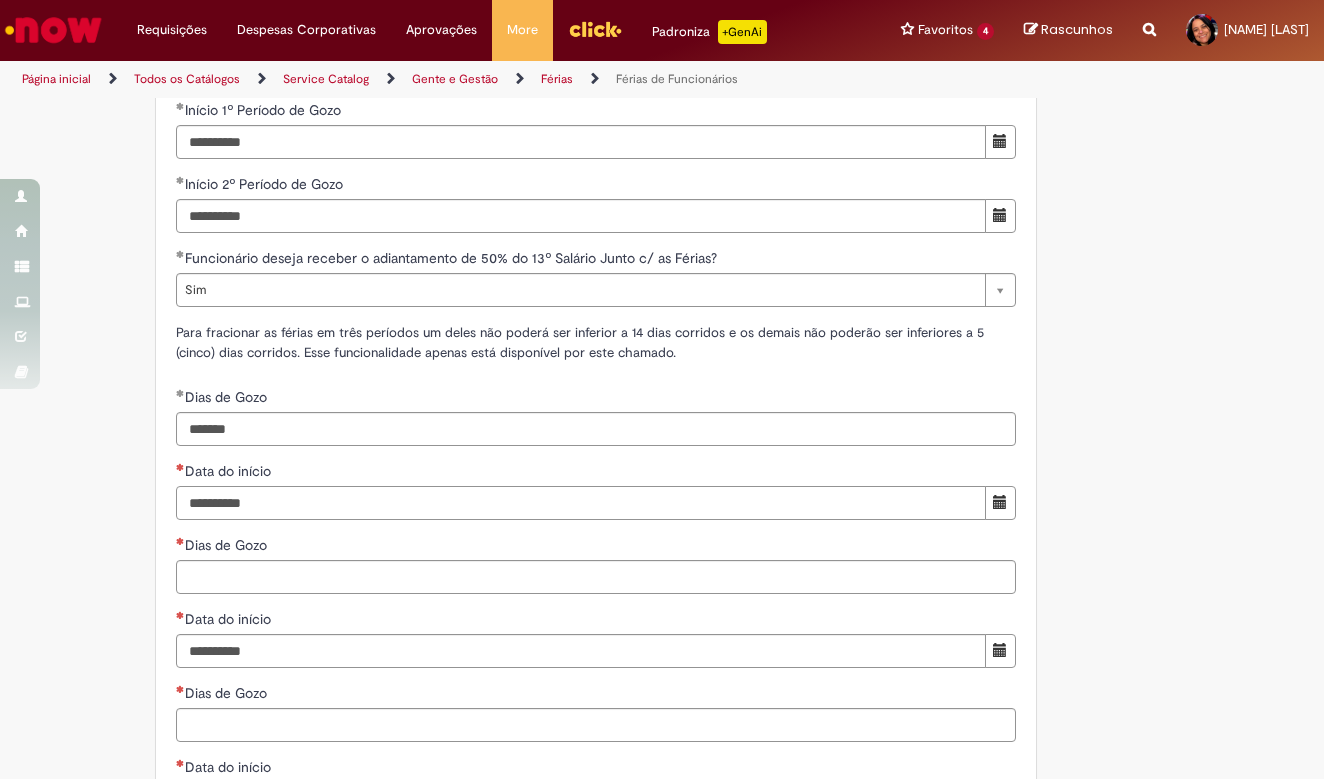 type on "**********" 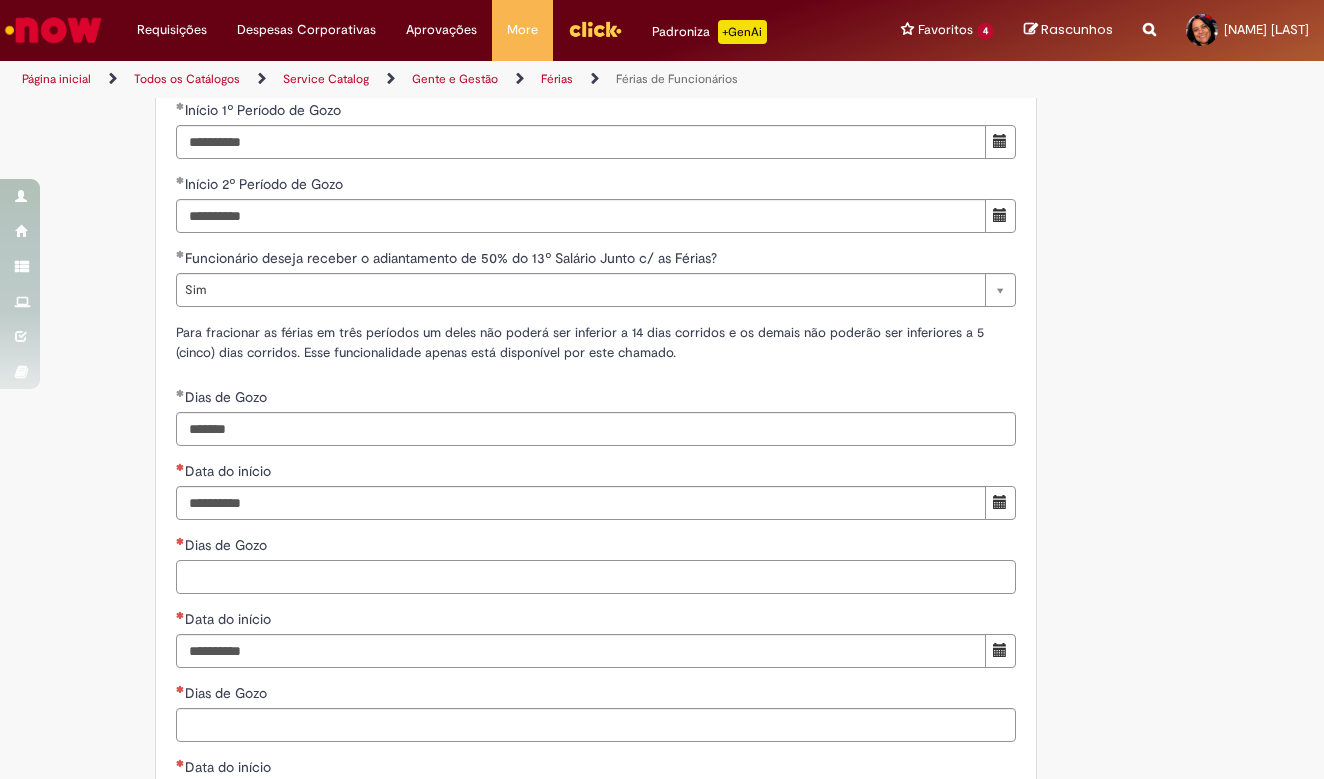 click on "Dias de Gozo" at bounding box center [596, 577] 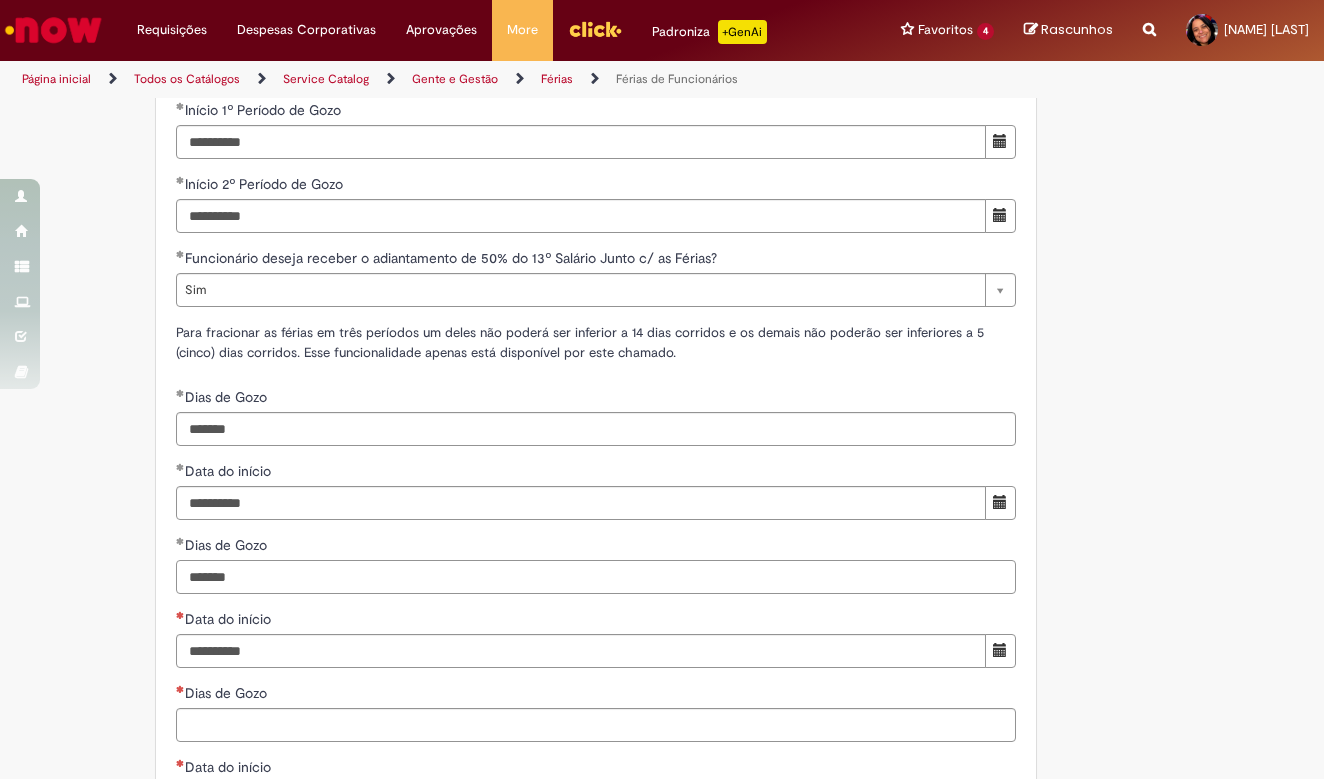 type on "*******" 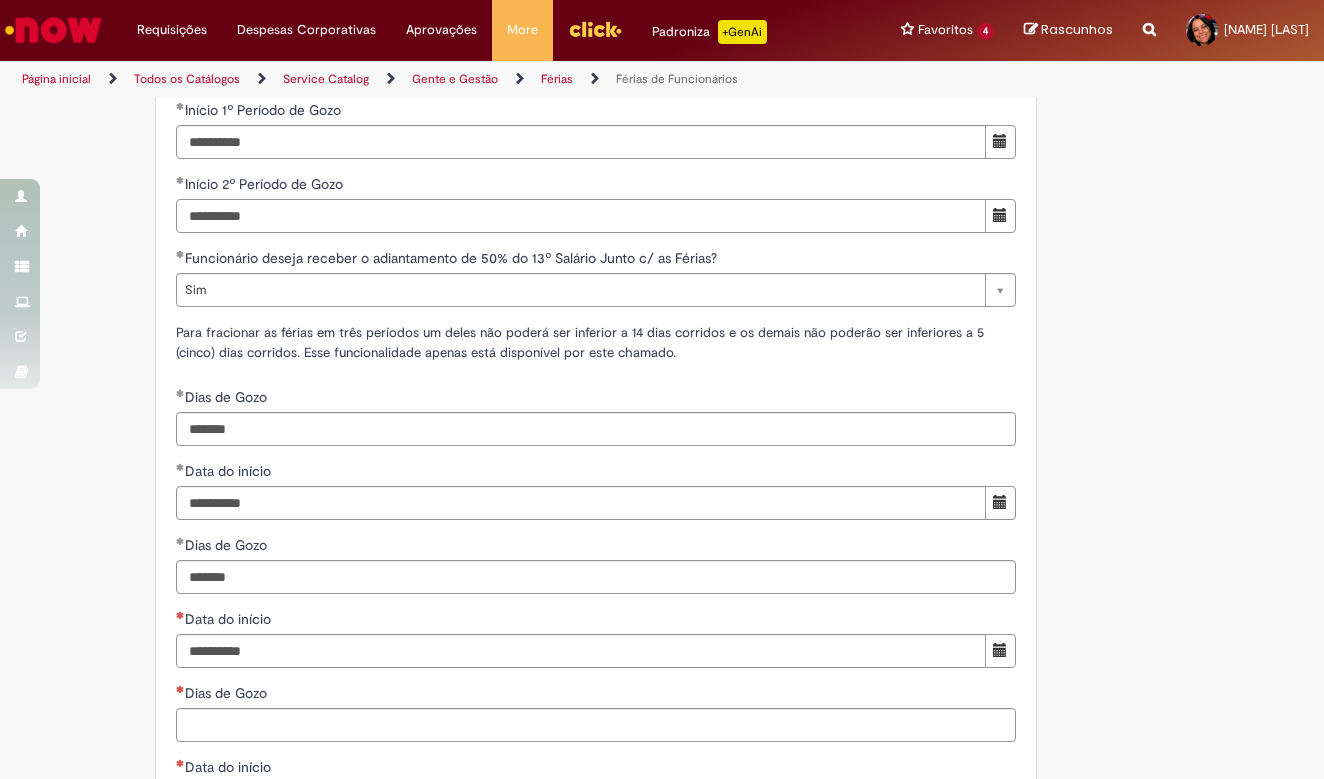 click on "**********" at bounding box center [581, 216] 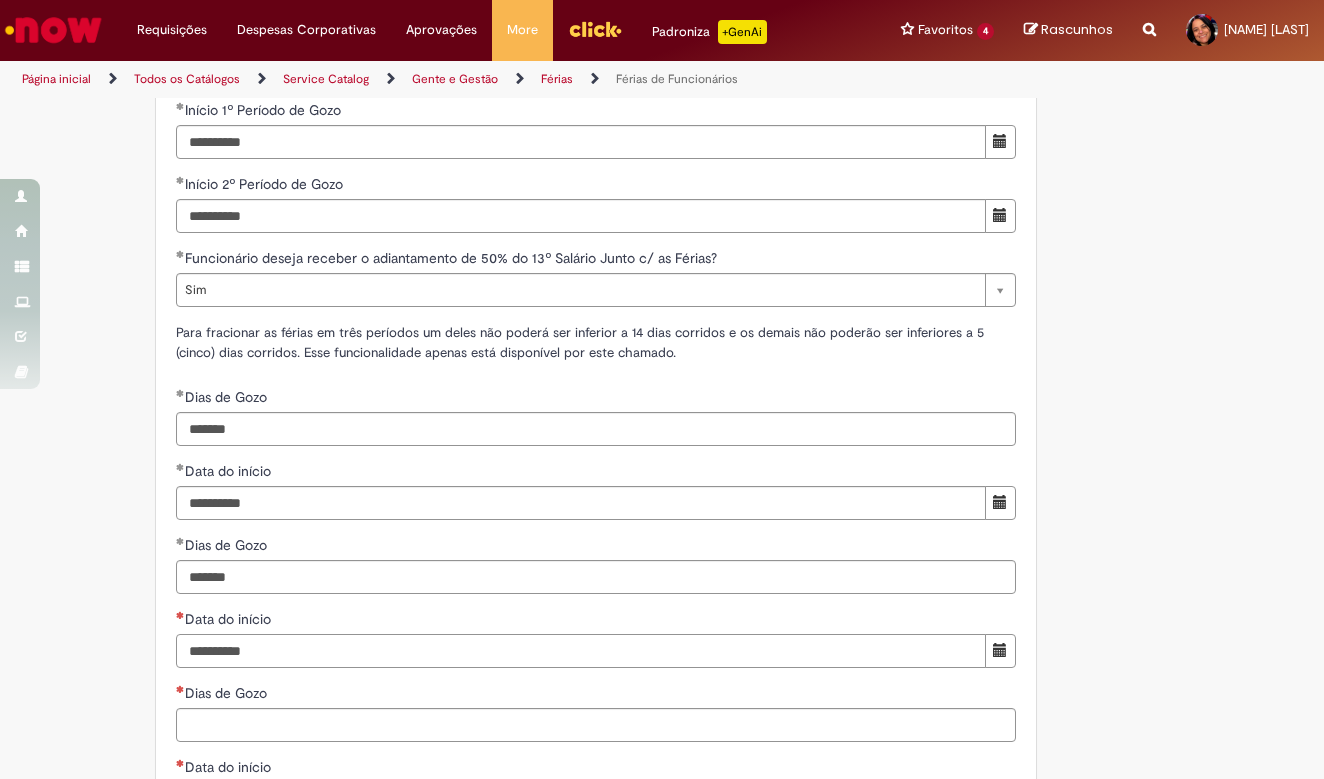 click on "Data do início" at bounding box center [581, 651] 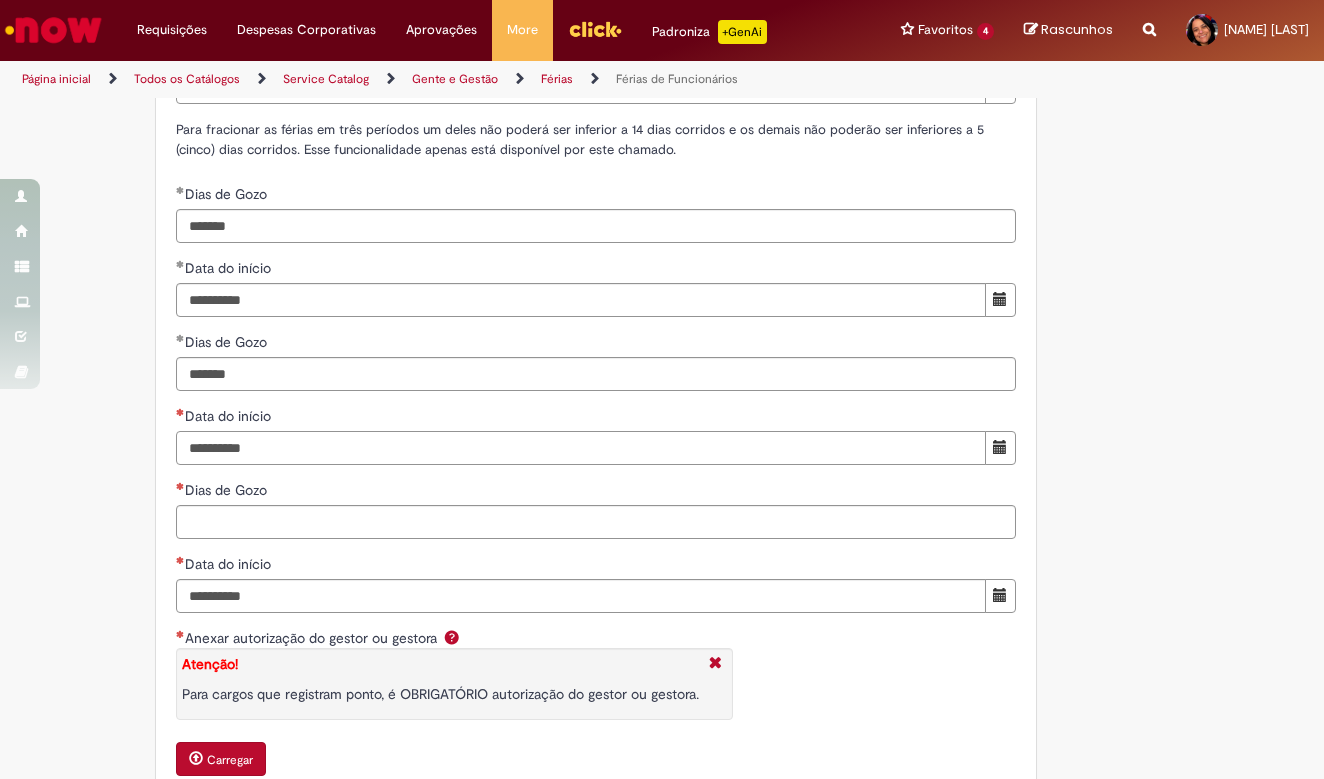 scroll, scrollTop: 2149, scrollLeft: 0, axis: vertical 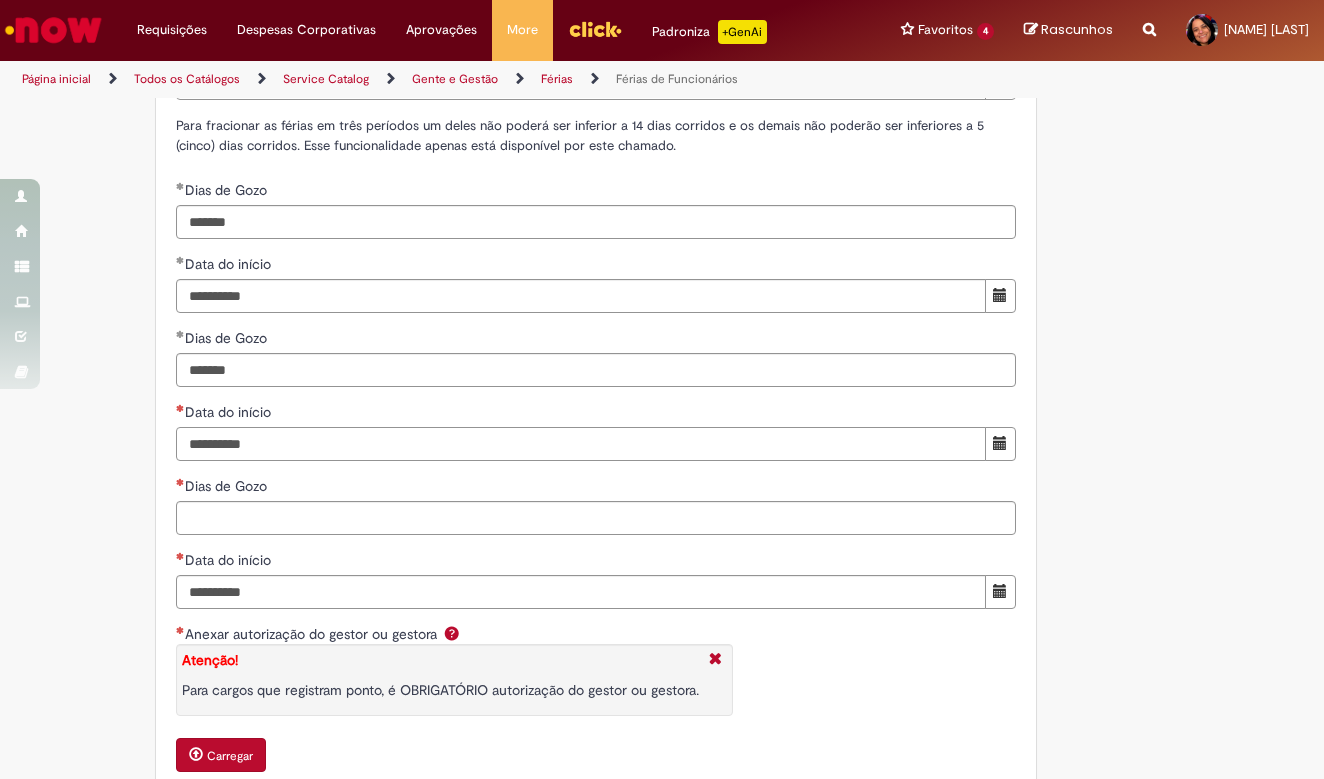 type on "**********" 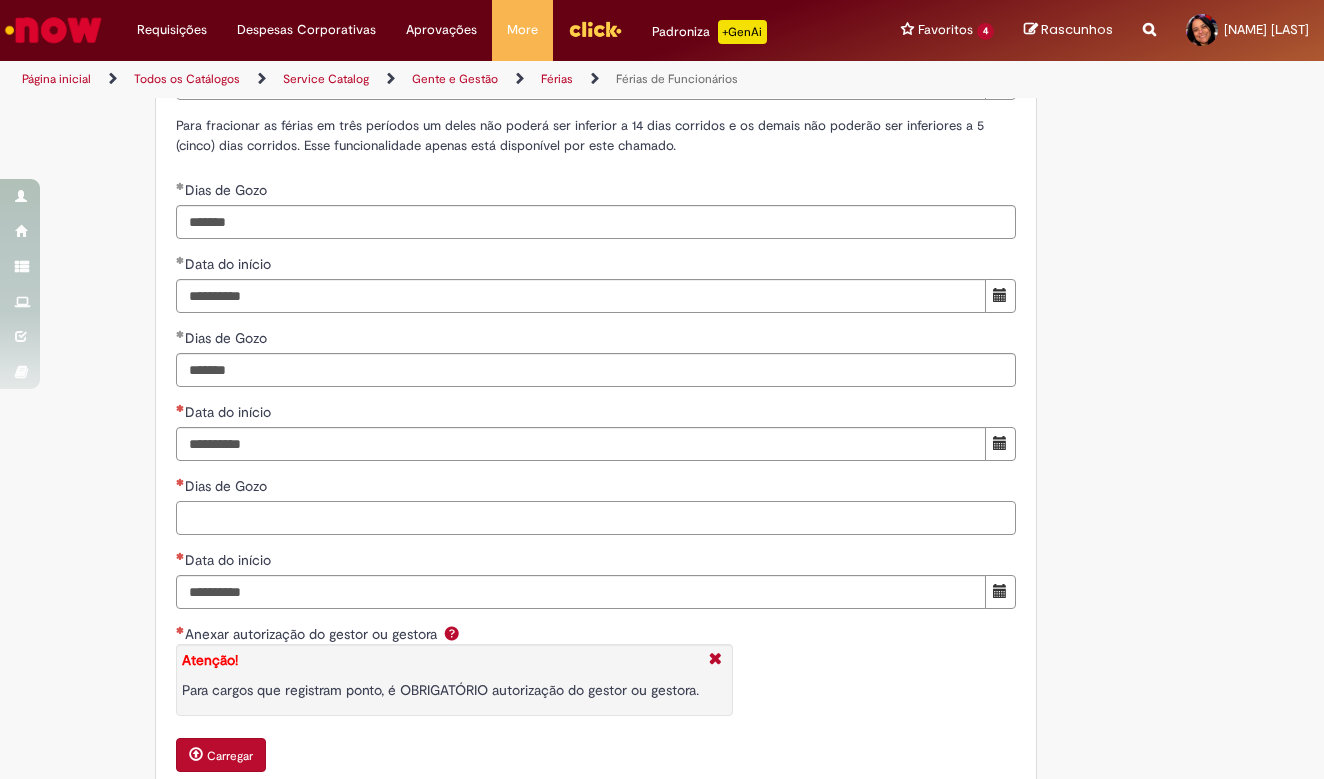 click on "Dias de Gozo" at bounding box center (596, 518) 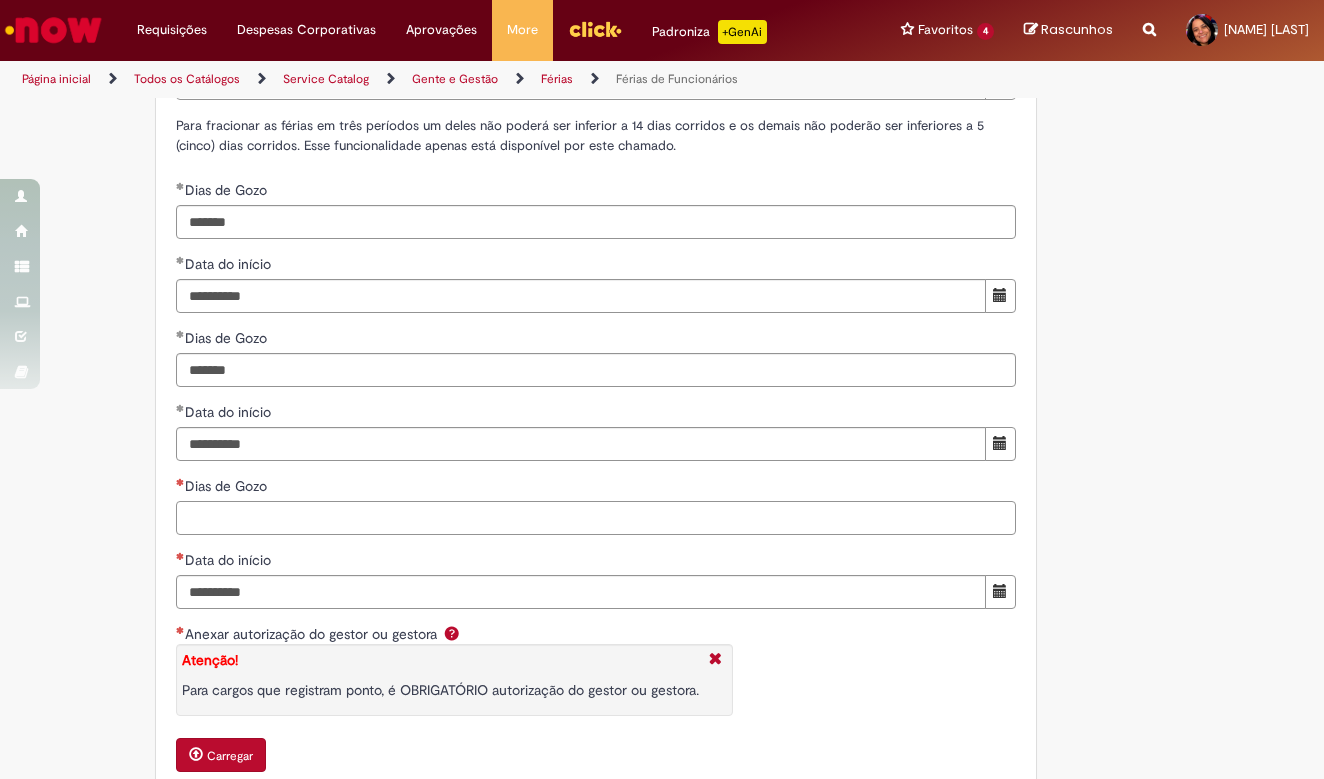 type on "*" 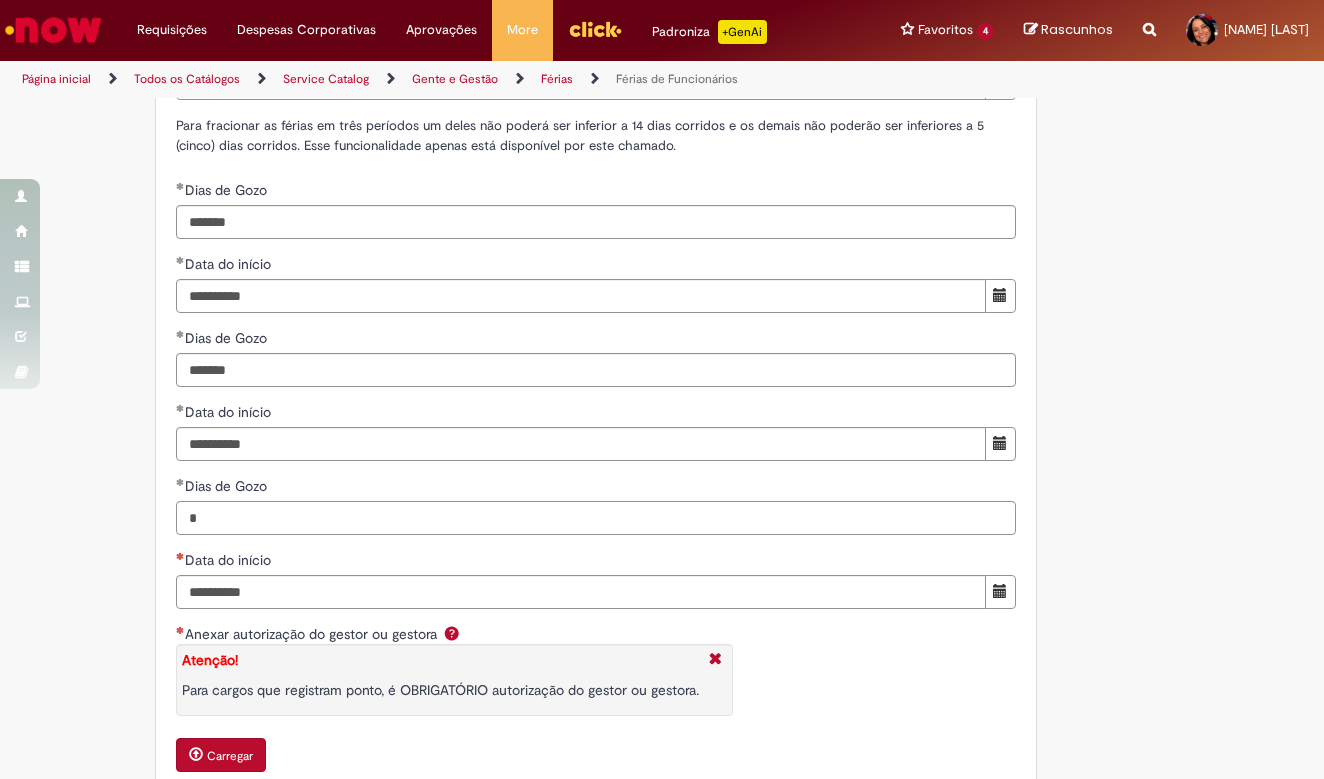 type on "*" 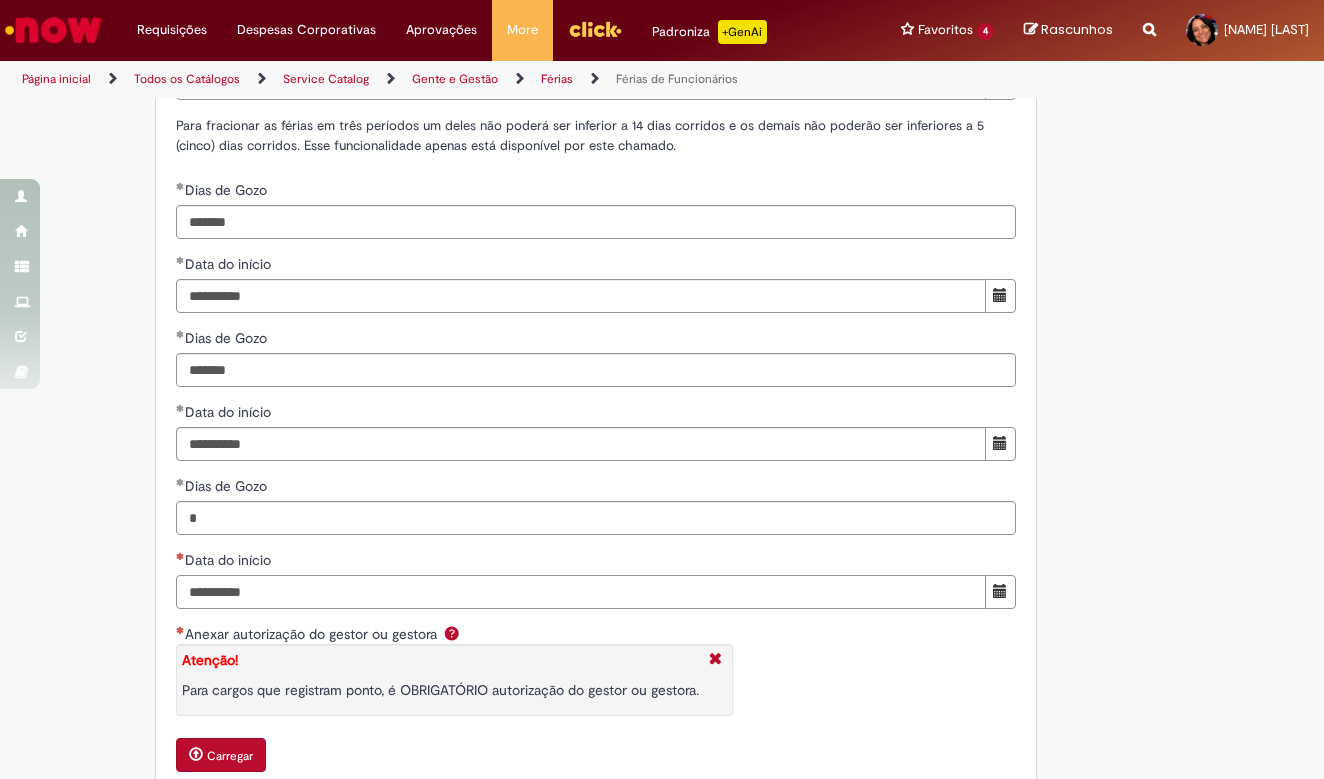 click on "Data do início" at bounding box center [581, 592] 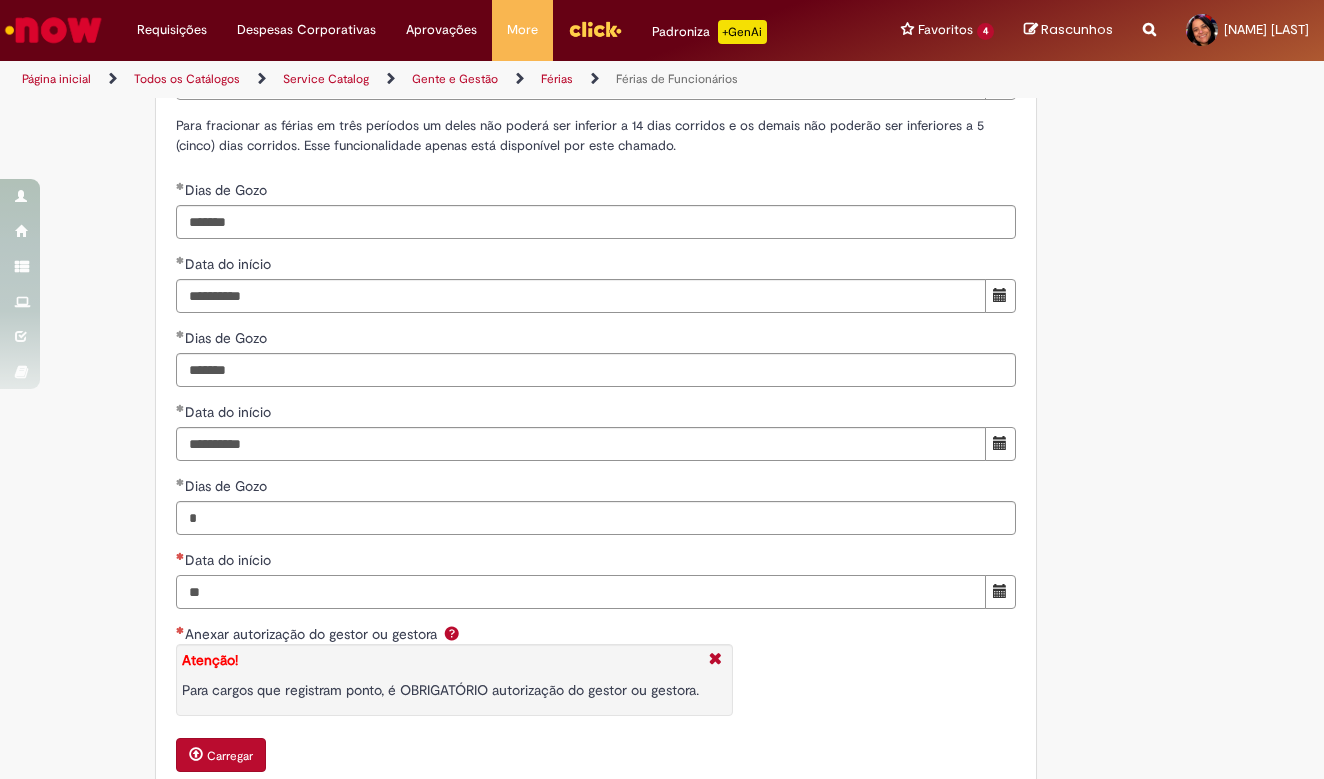 type on "*" 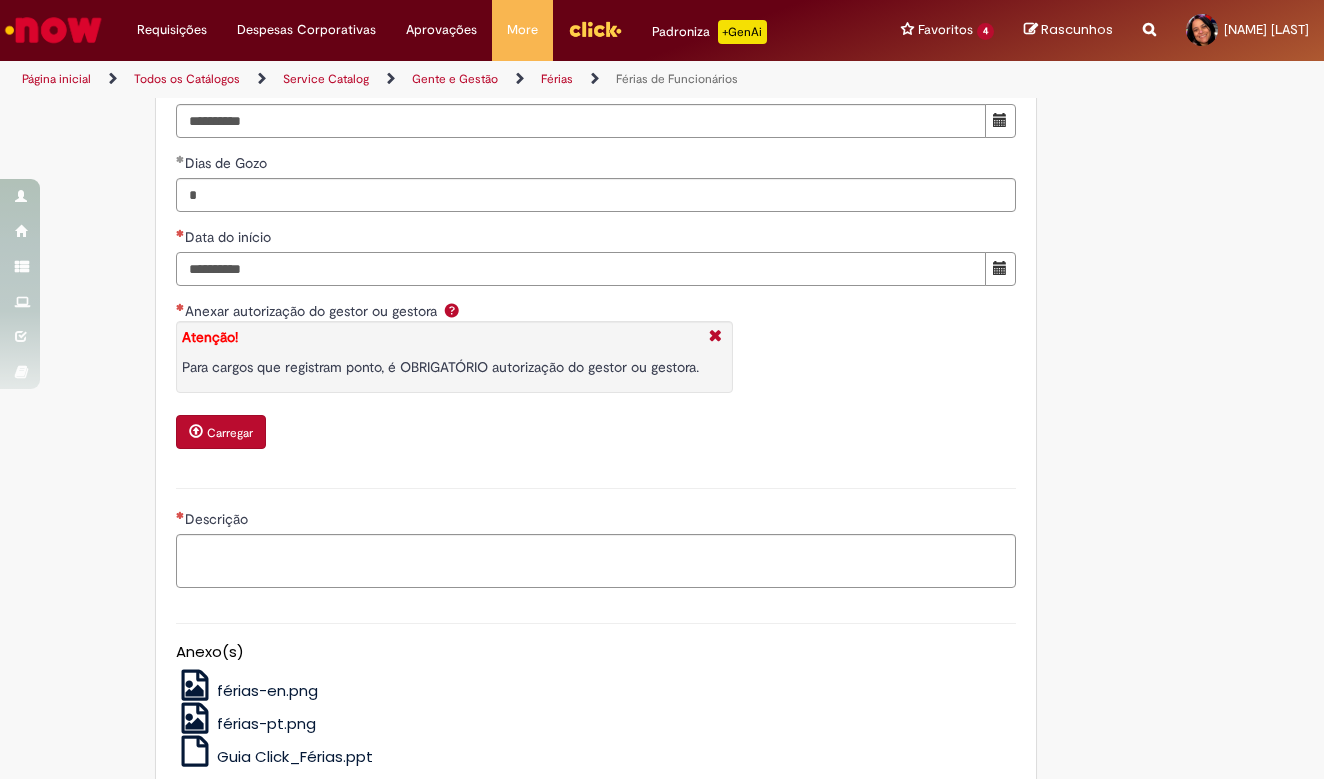 scroll, scrollTop: 2487, scrollLeft: 0, axis: vertical 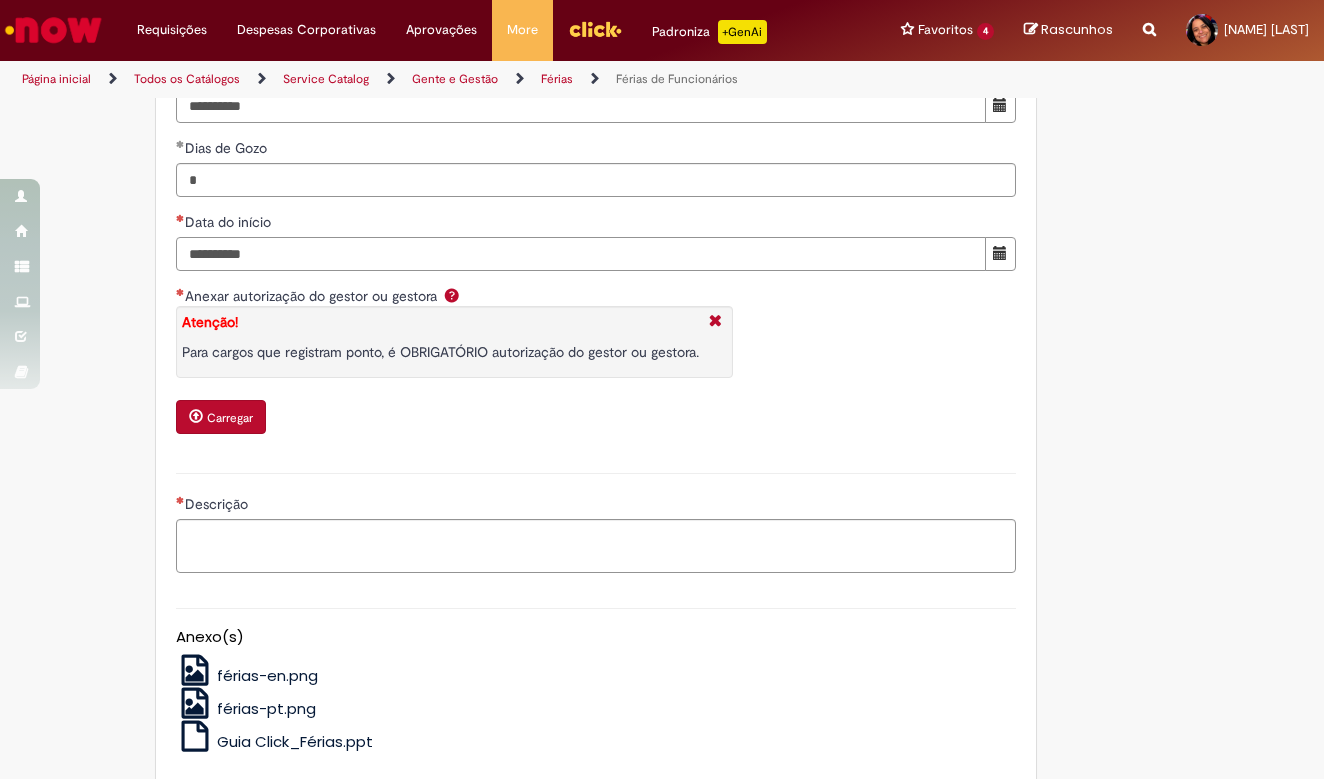 type on "**********" 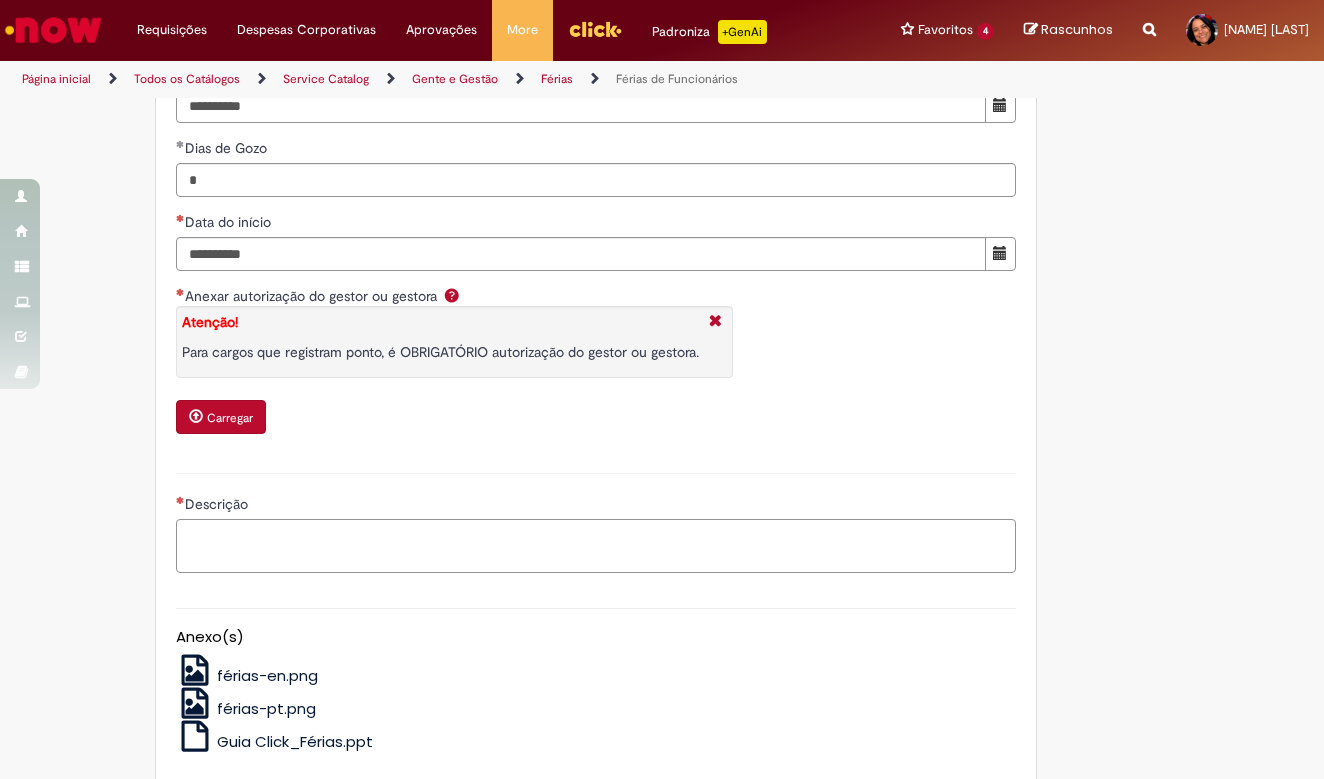 click on "Descrição" at bounding box center [596, 546] 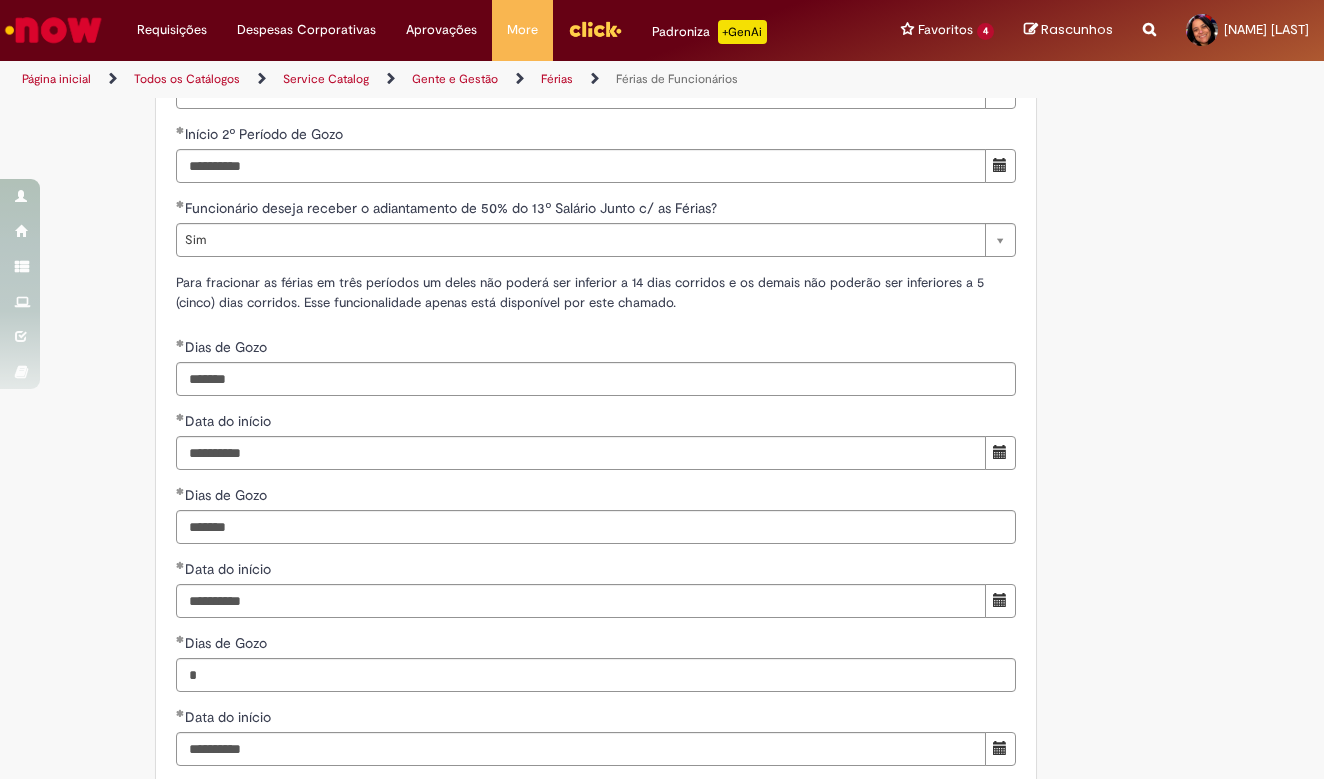 scroll, scrollTop: 1983, scrollLeft: 0, axis: vertical 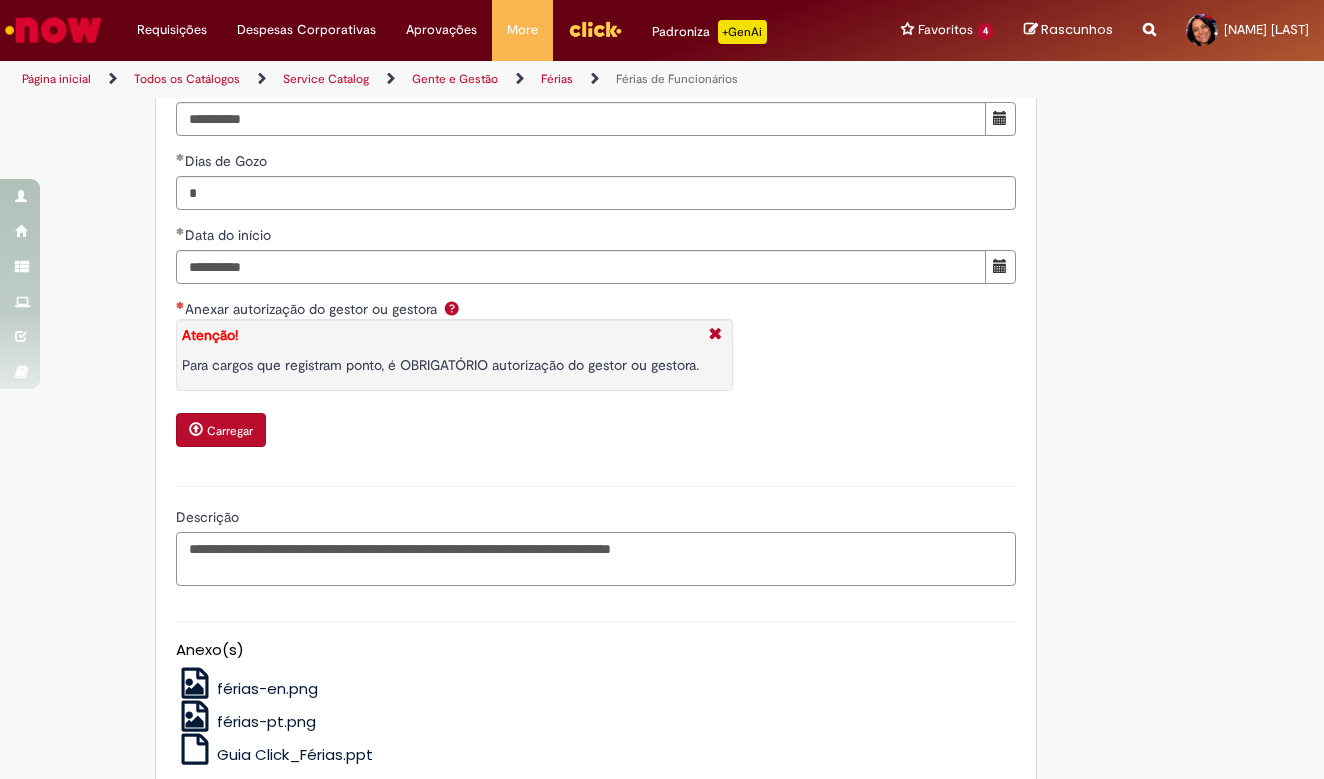 click on "**********" at bounding box center [596, 559] 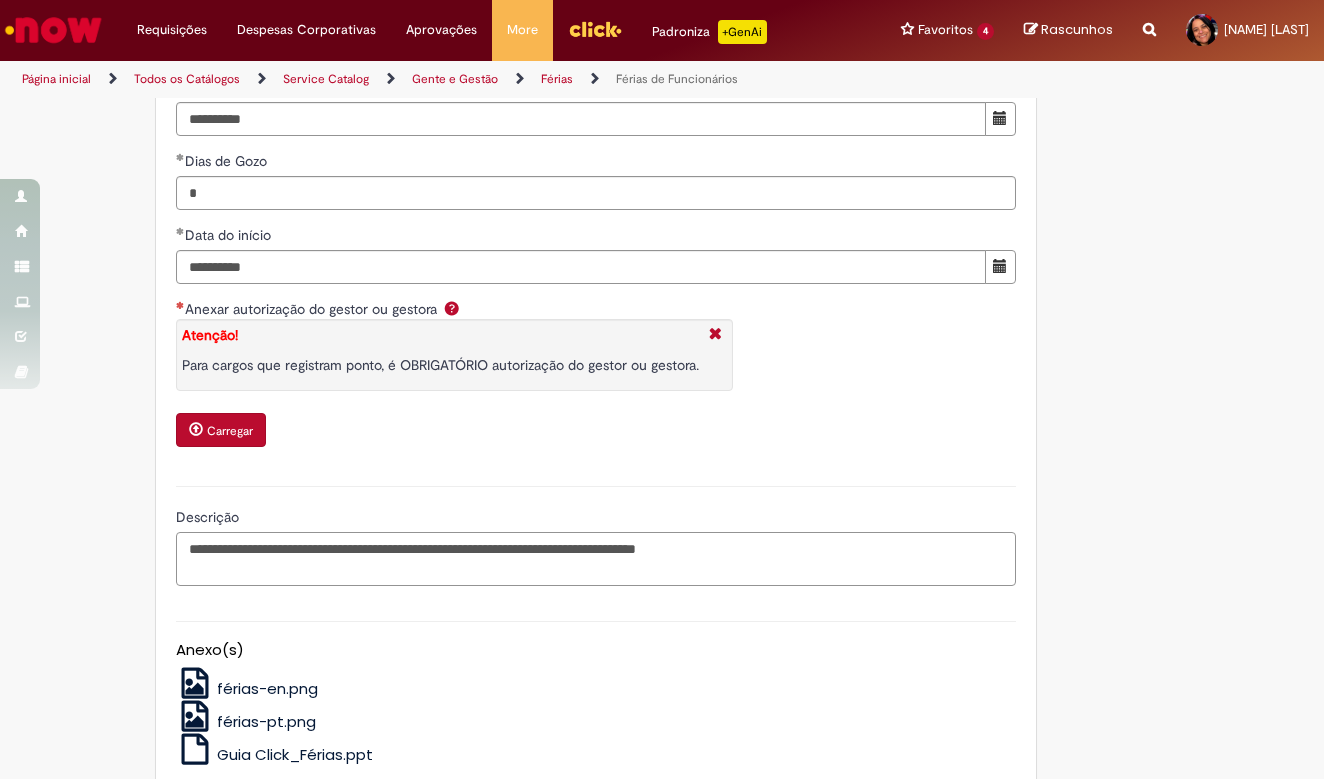 click on "**********" at bounding box center (596, 559) 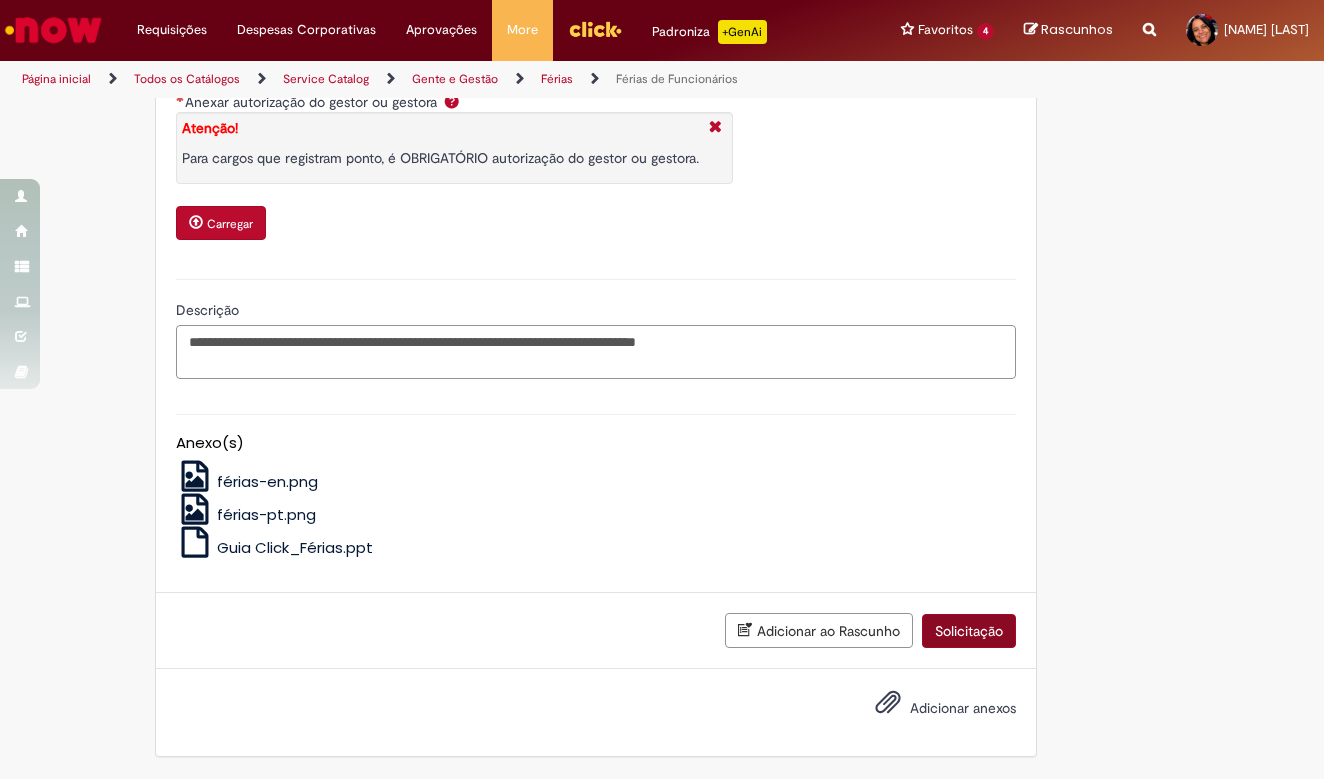type on "**********" 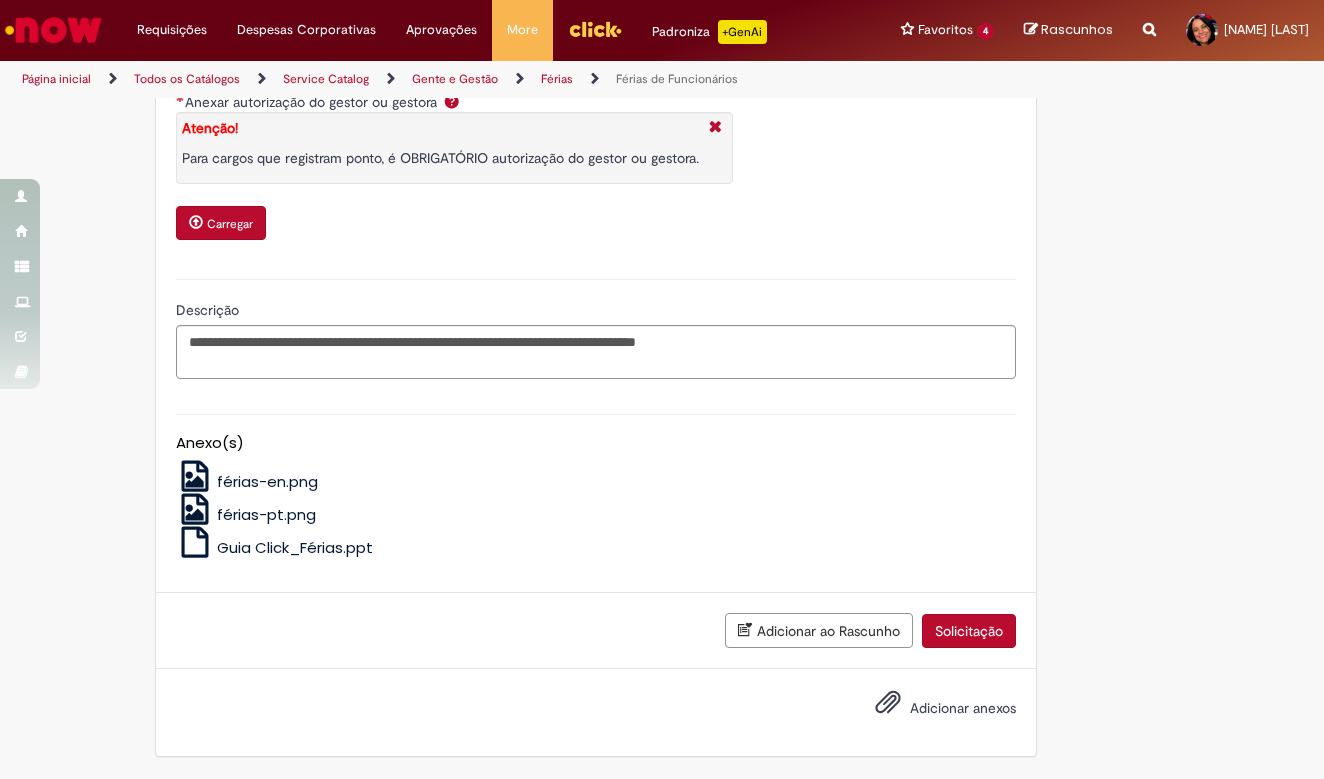 click on "Solicitação" at bounding box center (969, 631) 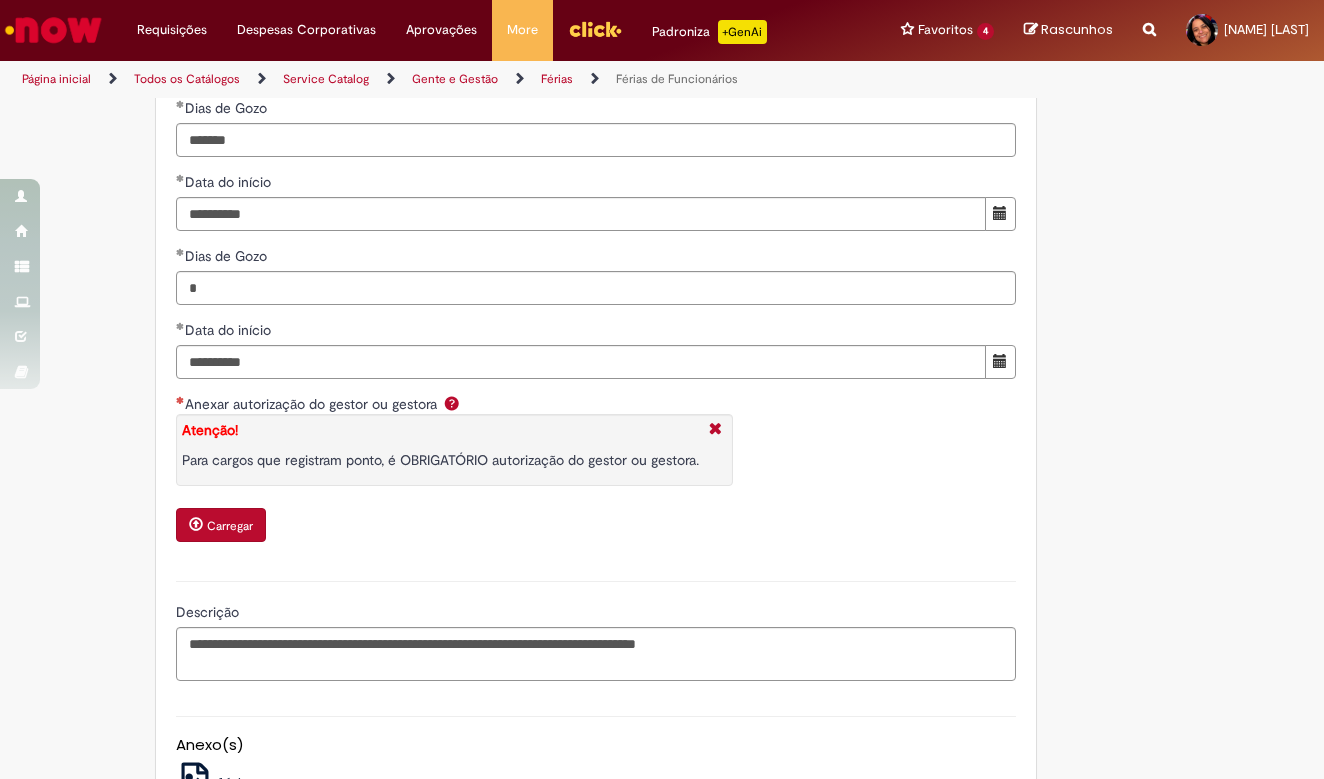 scroll, scrollTop: 2355, scrollLeft: 0, axis: vertical 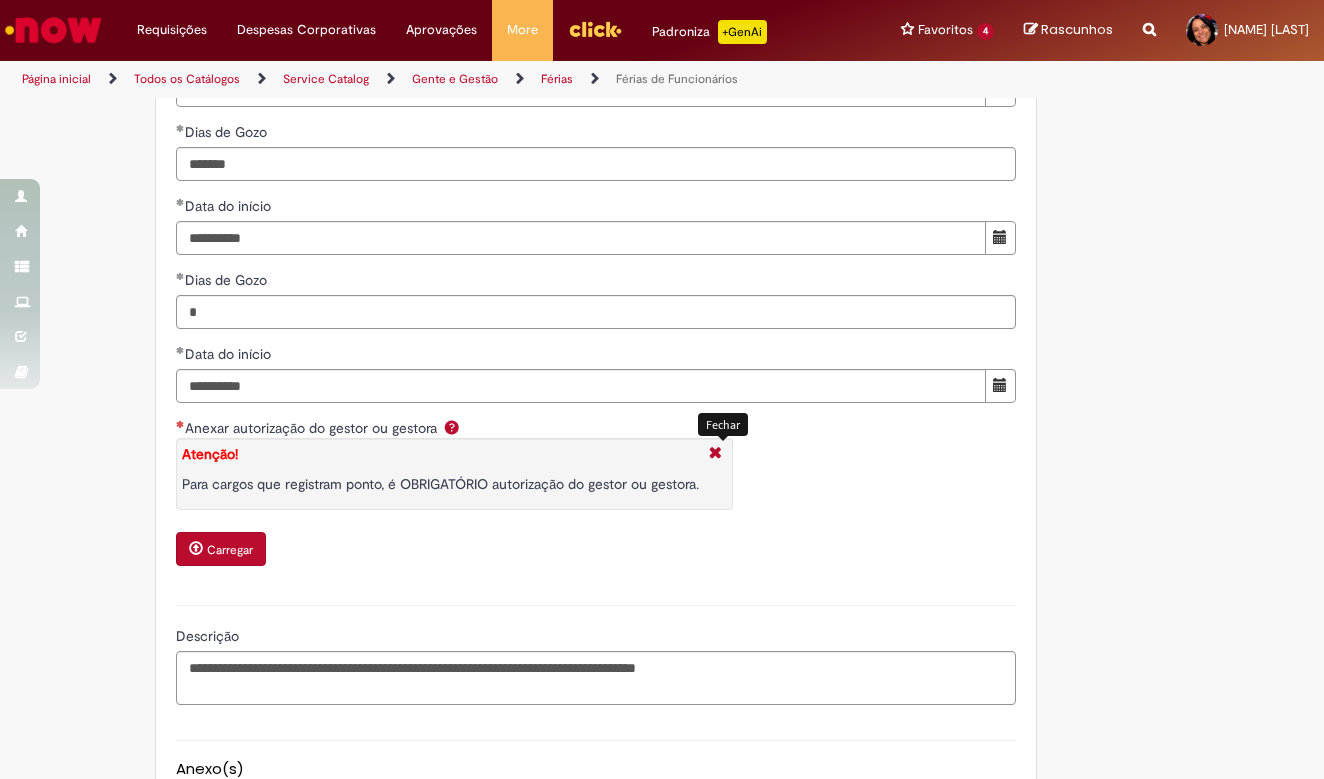 click at bounding box center [715, 454] 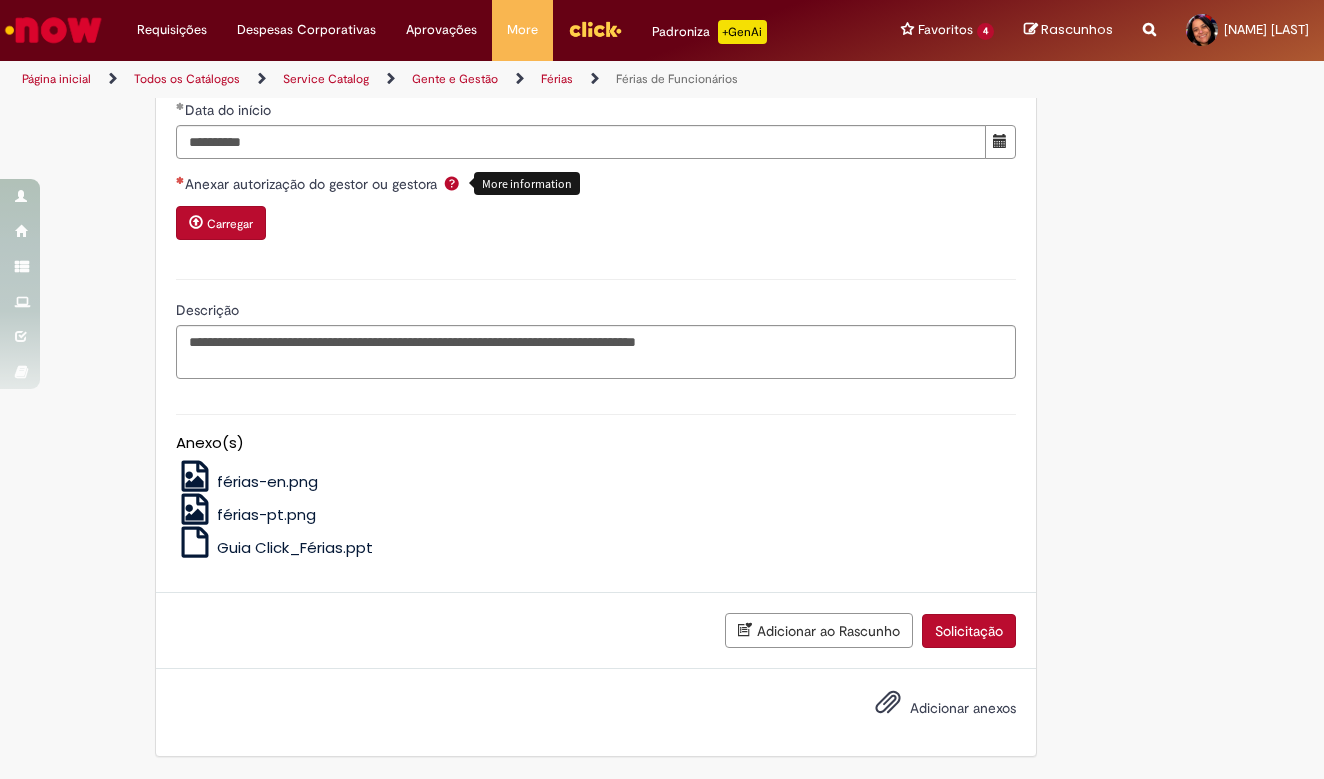scroll, scrollTop: 2619, scrollLeft: 0, axis: vertical 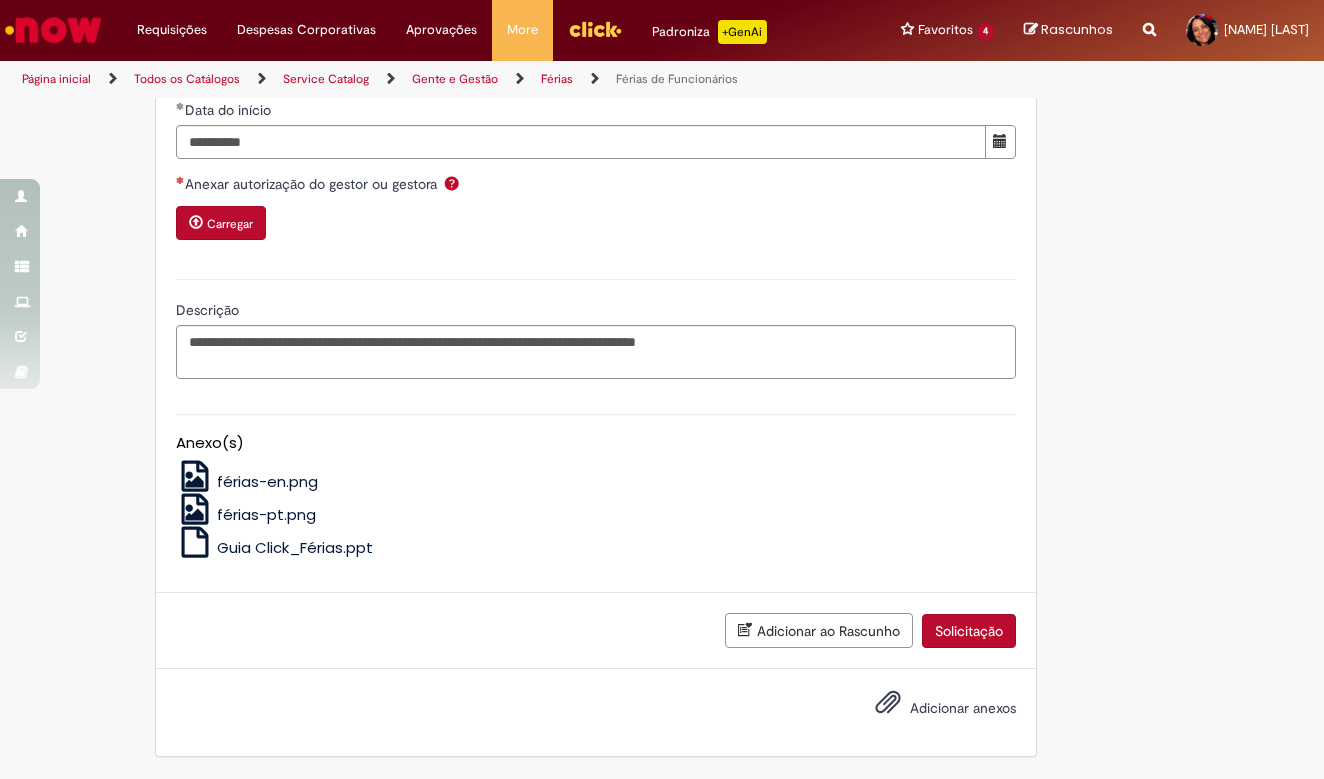 click on "Solicitação" at bounding box center (969, 631) 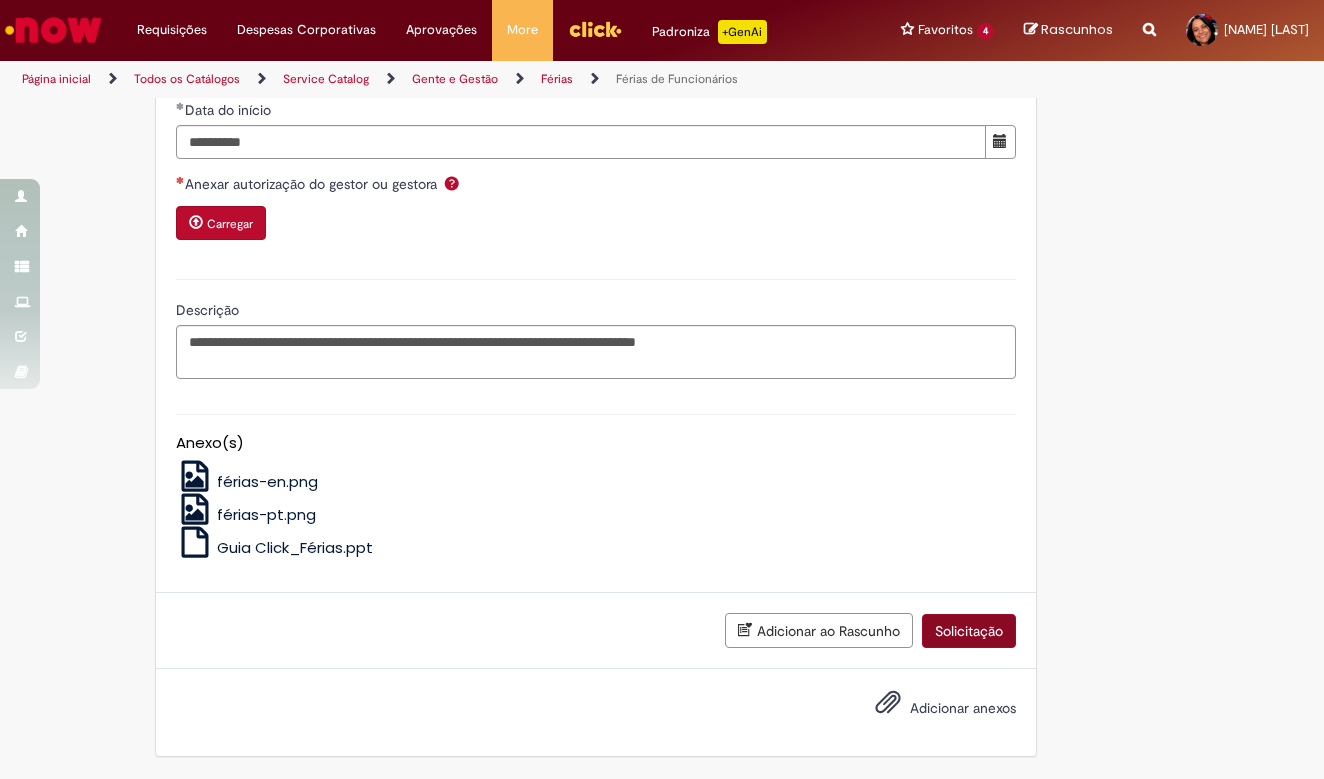 scroll, scrollTop: 2573, scrollLeft: 0, axis: vertical 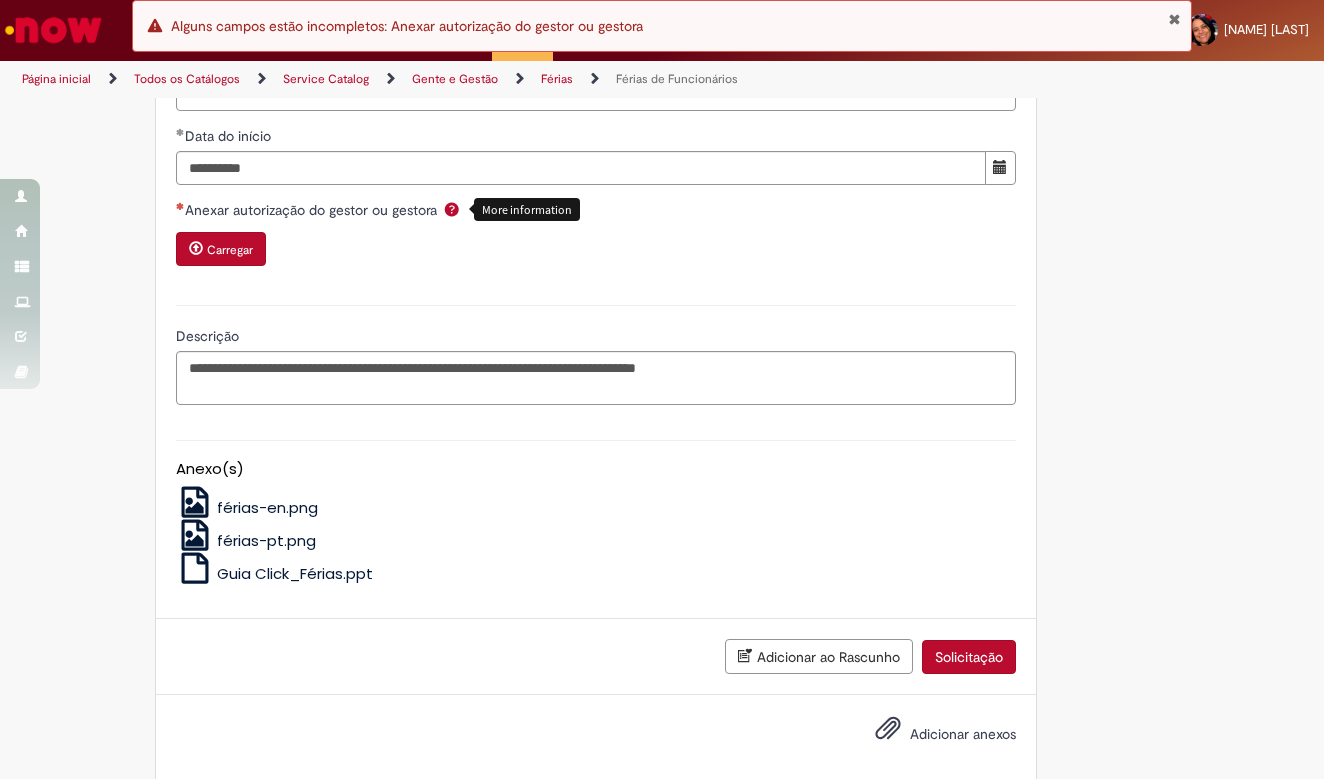 click at bounding box center [452, 209] 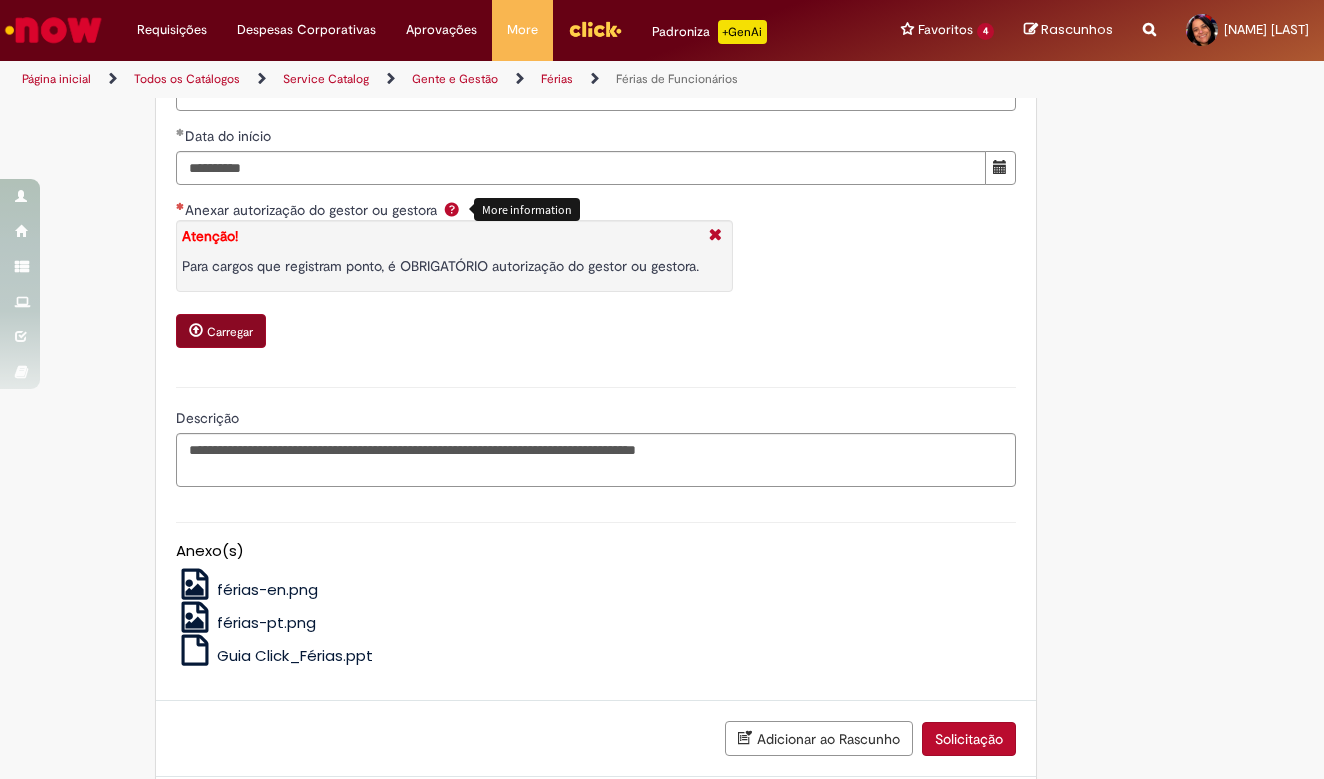 click on "Carregar" at bounding box center (230, 332) 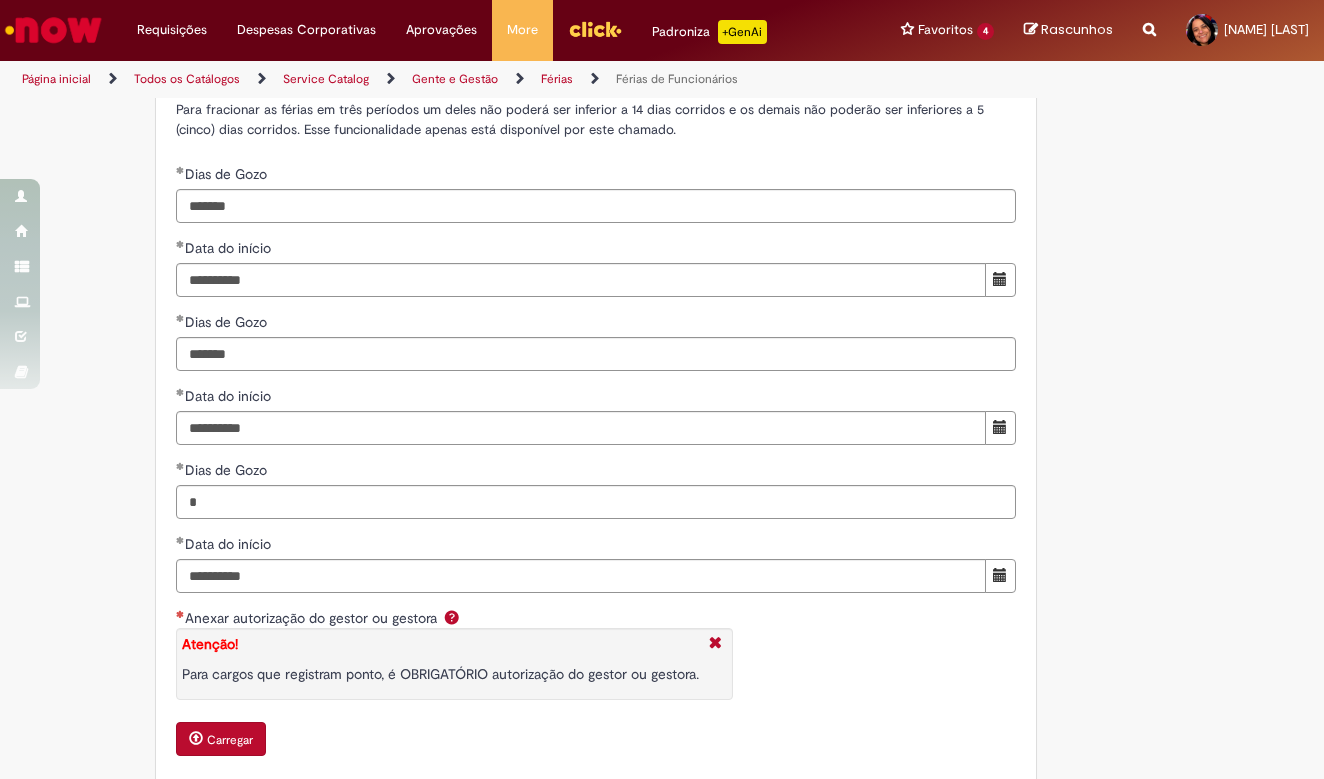 scroll, scrollTop: 2160, scrollLeft: 0, axis: vertical 